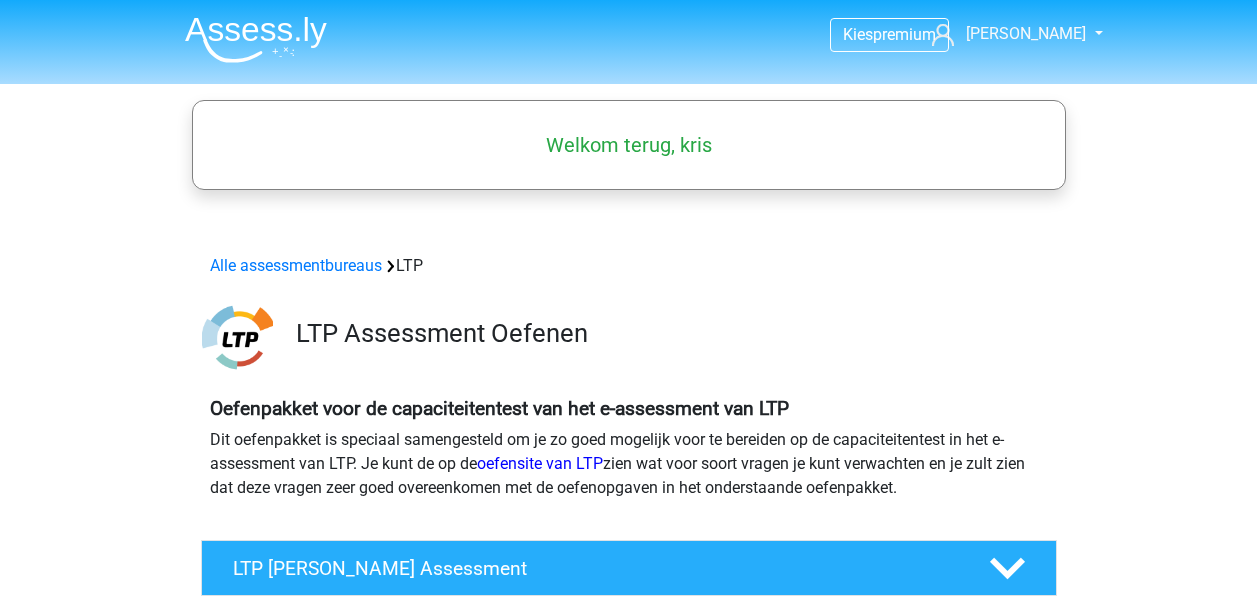 scroll, scrollTop: 0, scrollLeft: 0, axis: both 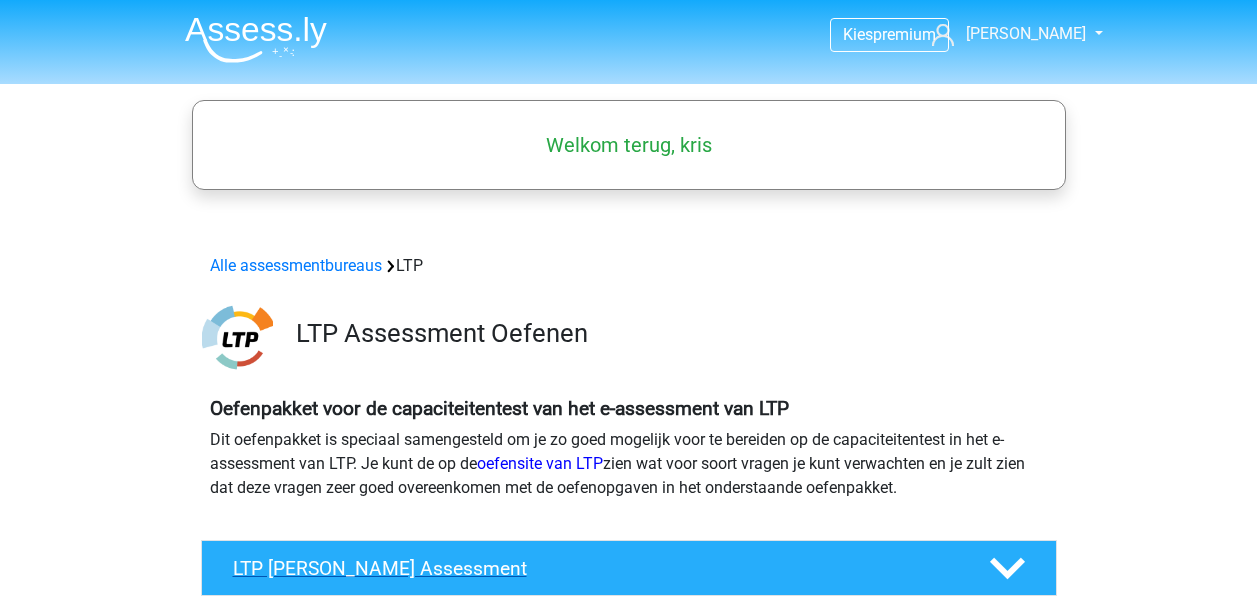 click on "LTP Gratis Oefen Assessment" at bounding box center [595, 568] 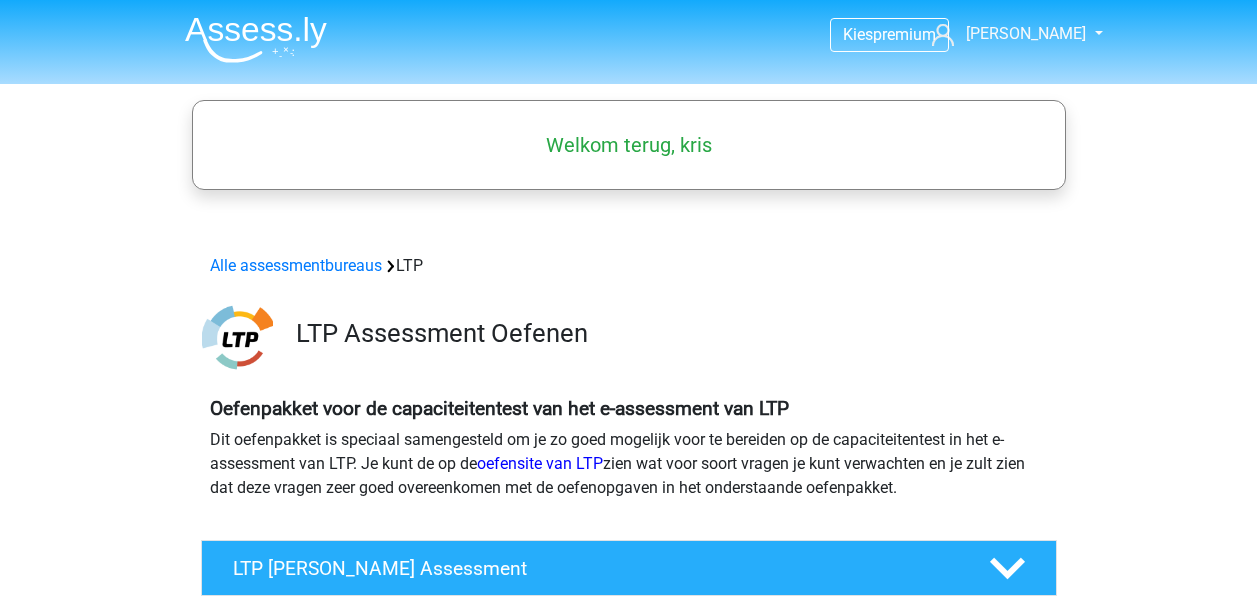 click on "LTP Assessment Oefenen" at bounding box center [629, 333] 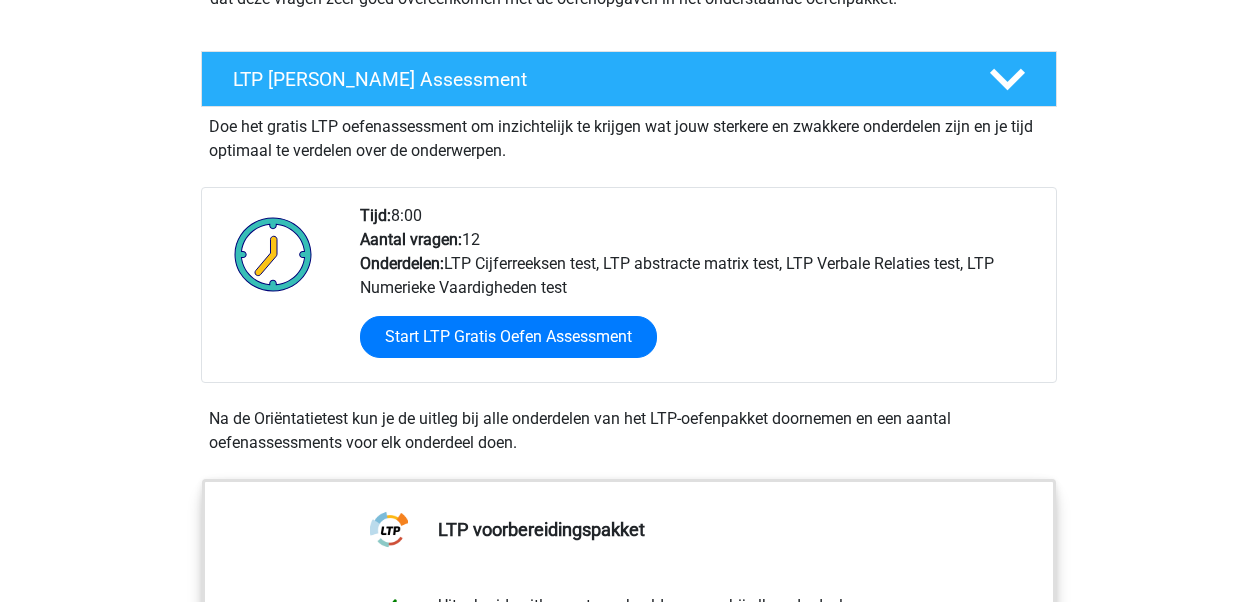 scroll, scrollTop: 520, scrollLeft: 0, axis: vertical 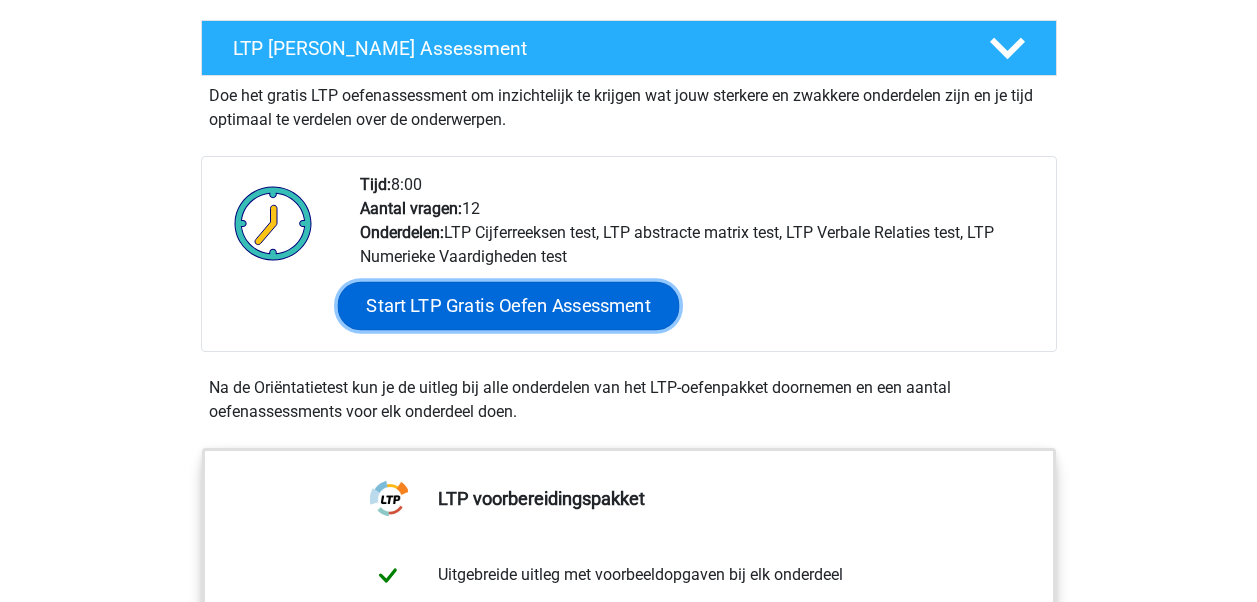 click on "Start LTP Gratis Oefen Assessment" at bounding box center [508, 306] 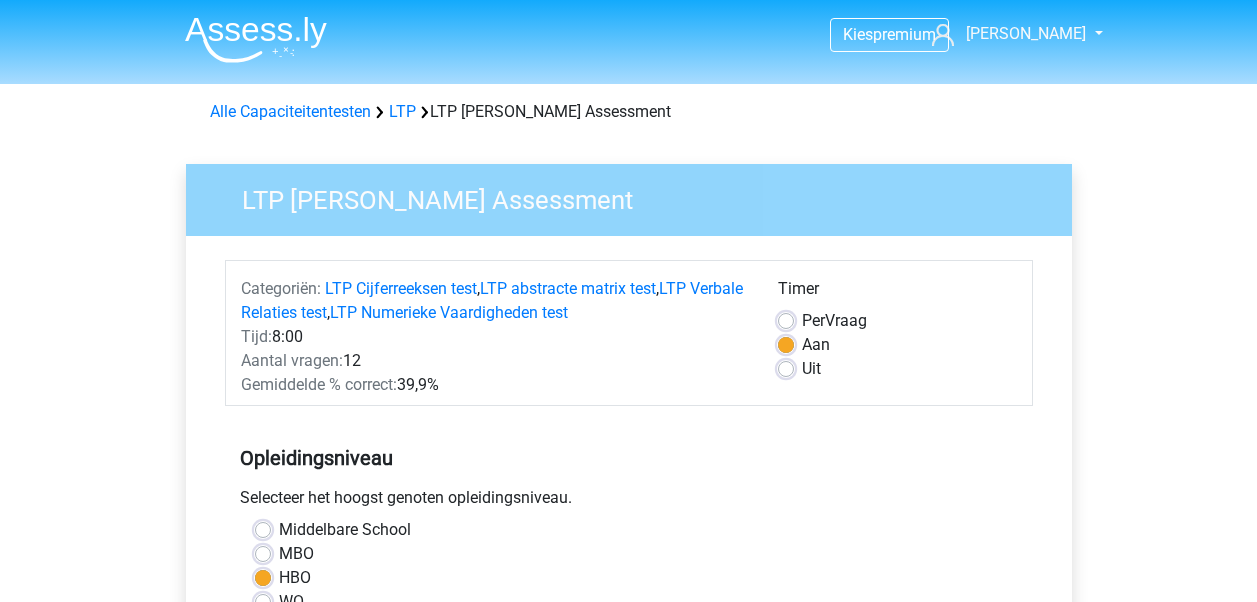 scroll, scrollTop: 0, scrollLeft: 0, axis: both 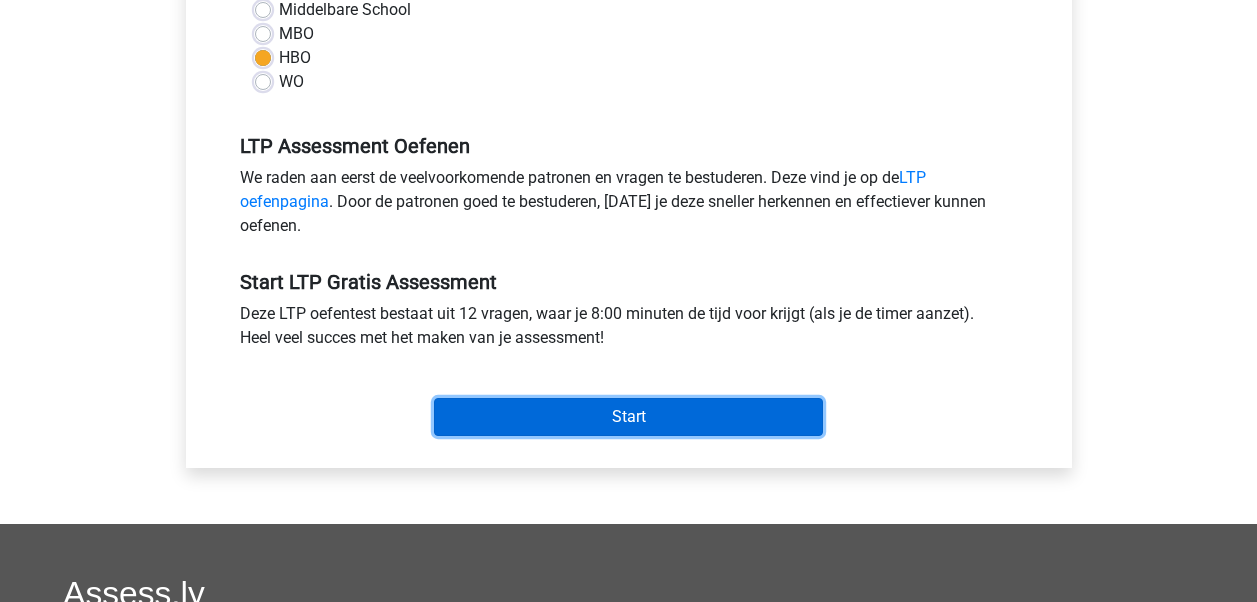 click on "Start" at bounding box center (628, 417) 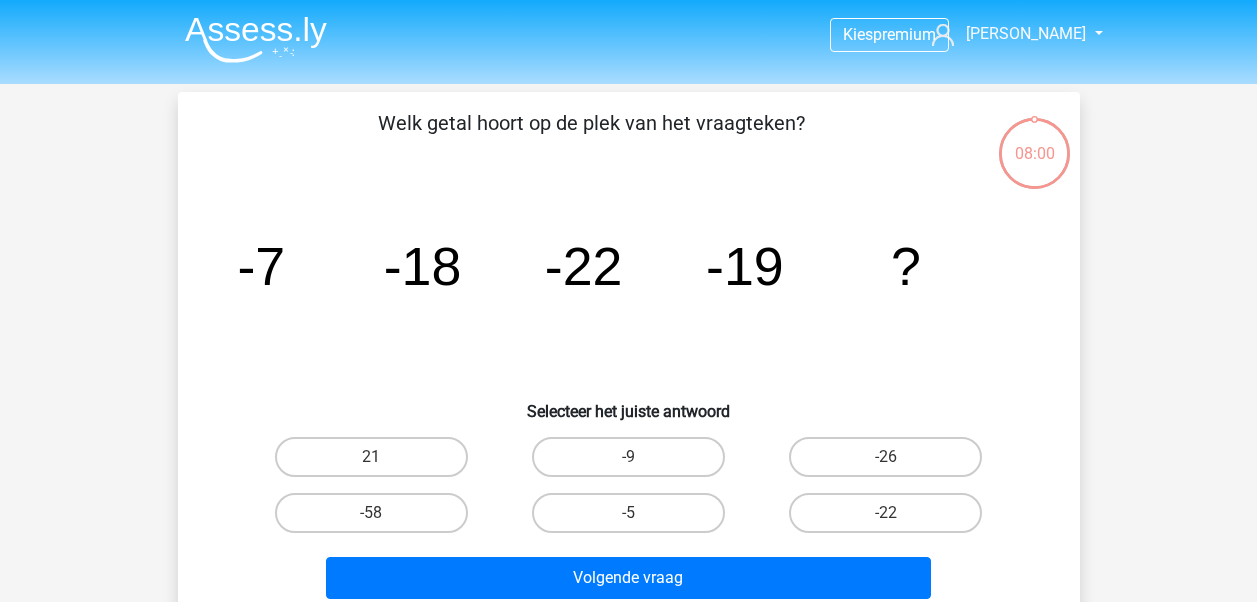 scroll, scrollTop: 0, scrollLeft: 0, axis: both 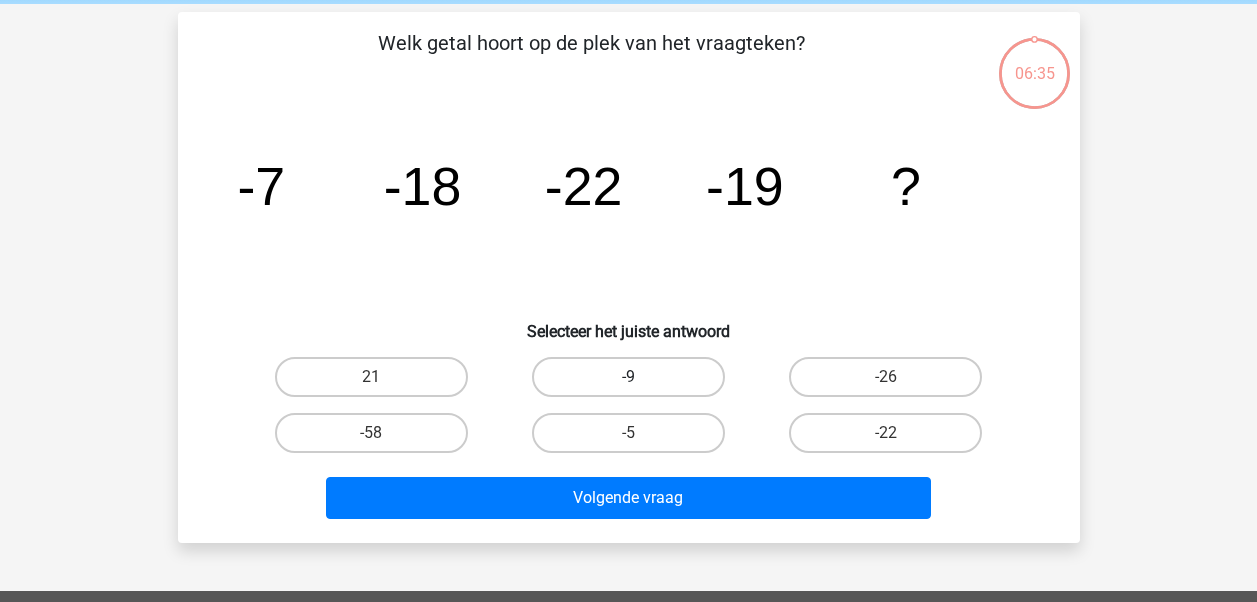 click on "-9" at bounding box center (628, 377) 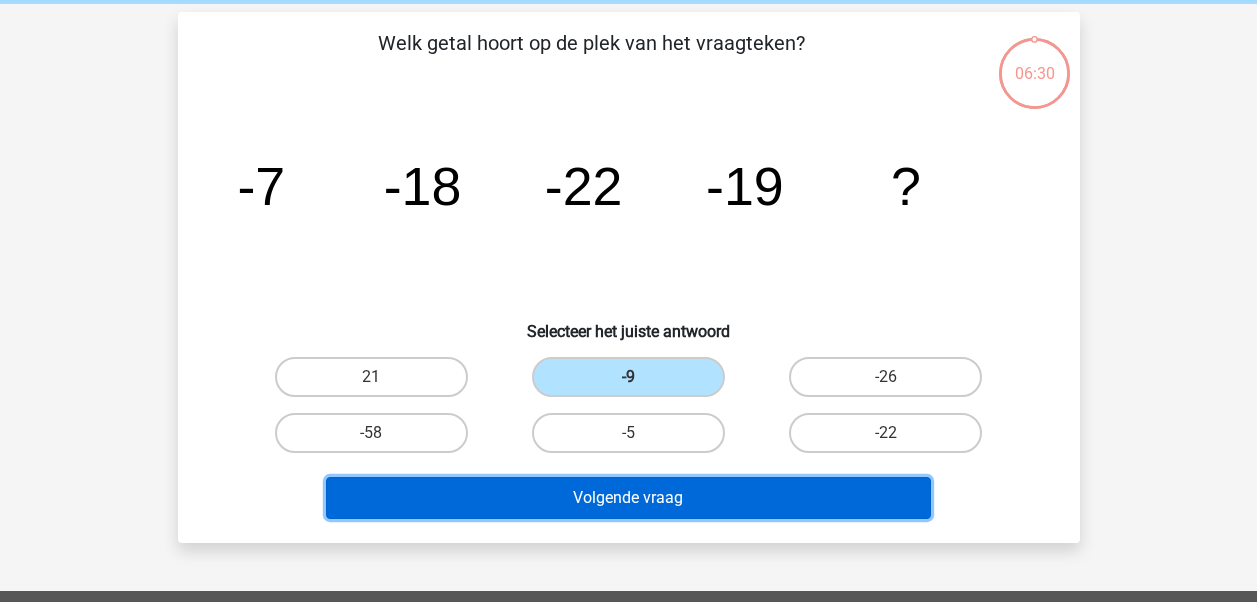 click on "Volgende vraag" at bounding box center (628, 498) 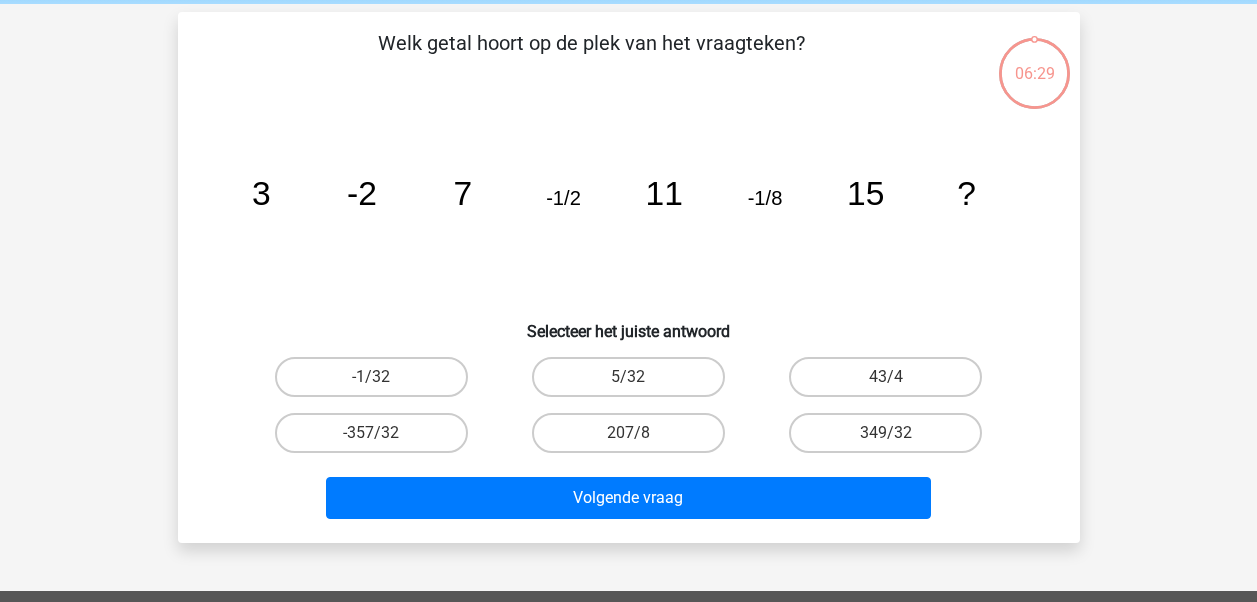 scroll, scrollTop: 92, scrollLeft: 0, axis: vertical 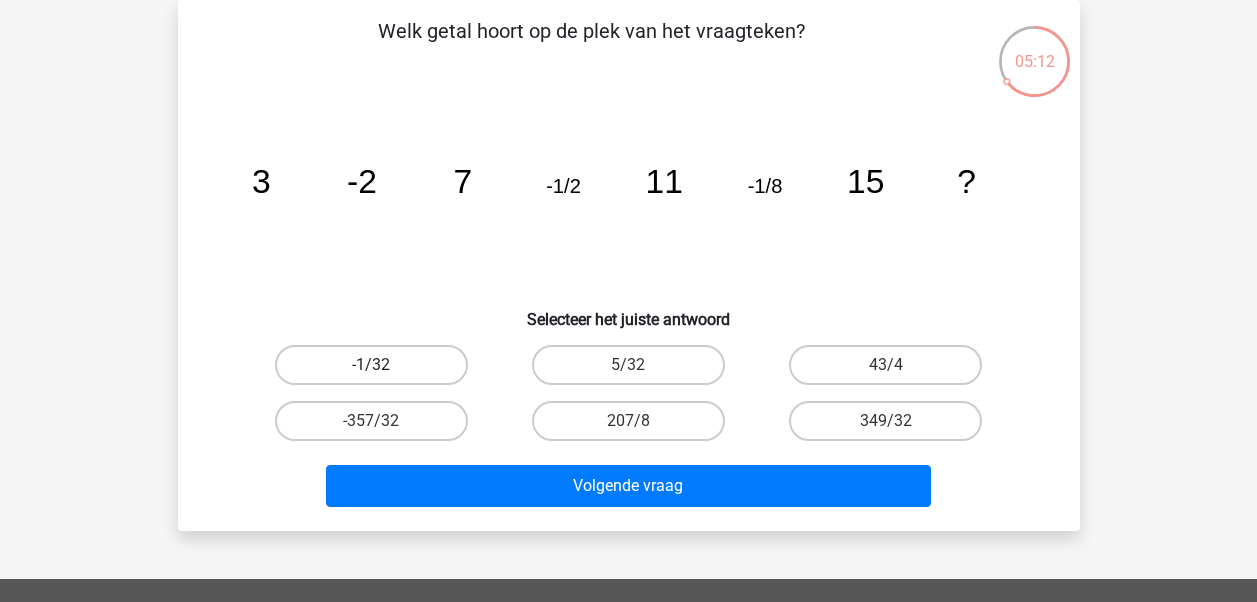 click on "-1/32" at bounding box center (371, 365) 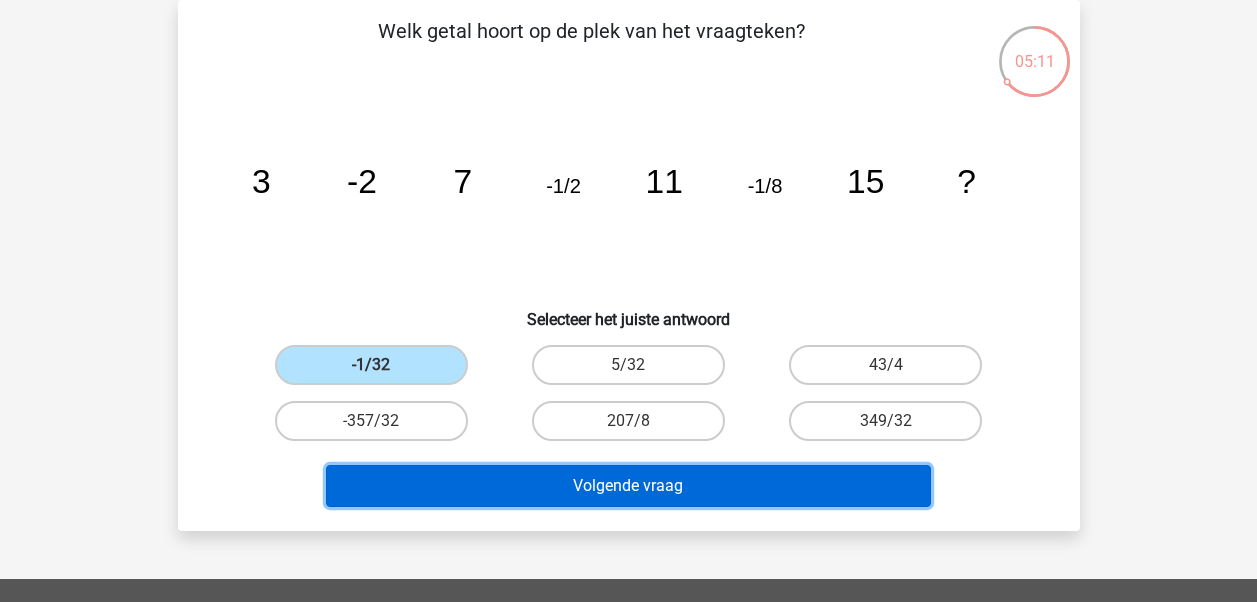 click on "Volgende vraag" at bounding box center (628, 486) 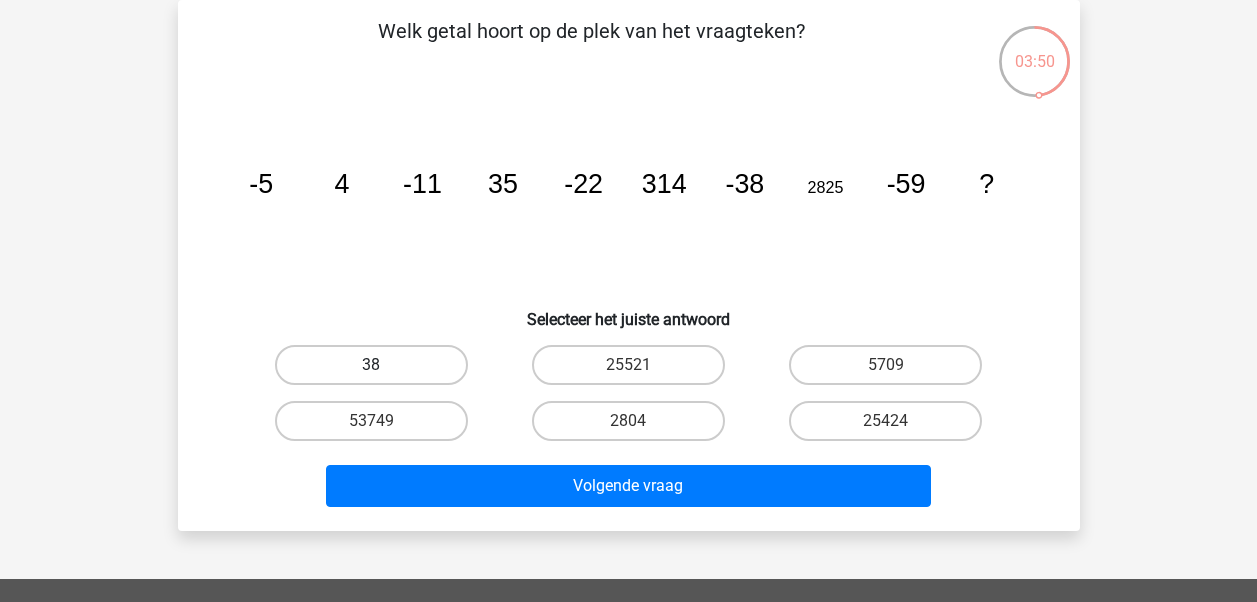 click on "38" at bounding box center (371, 365) 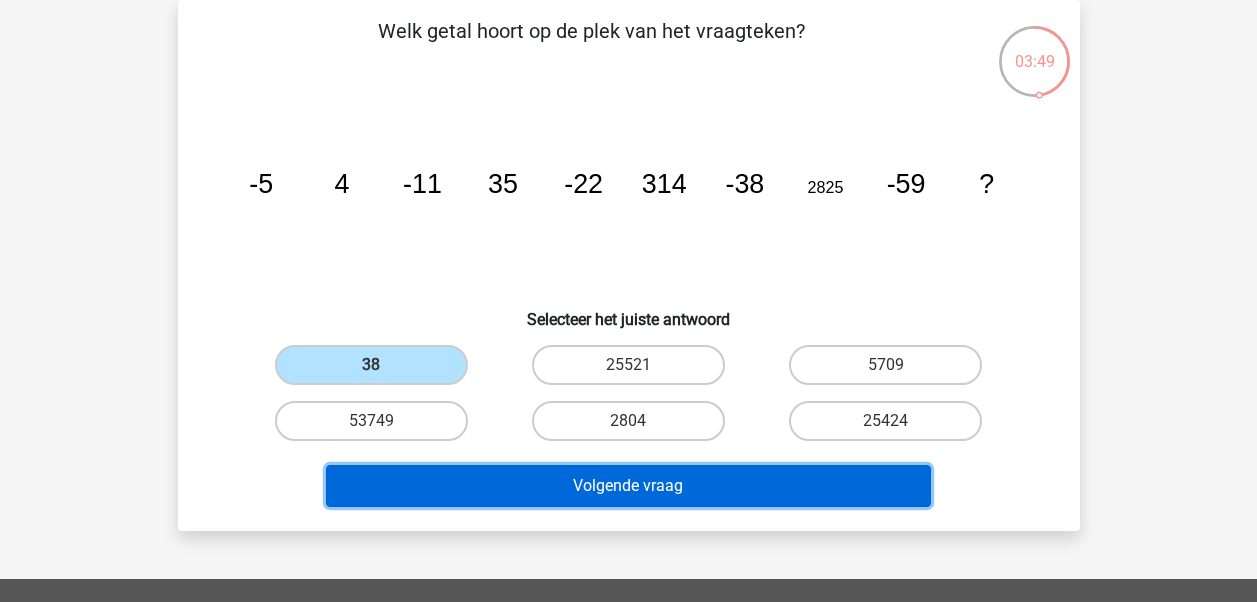click on "Volgende vraag" at bounding box center [628, 486] 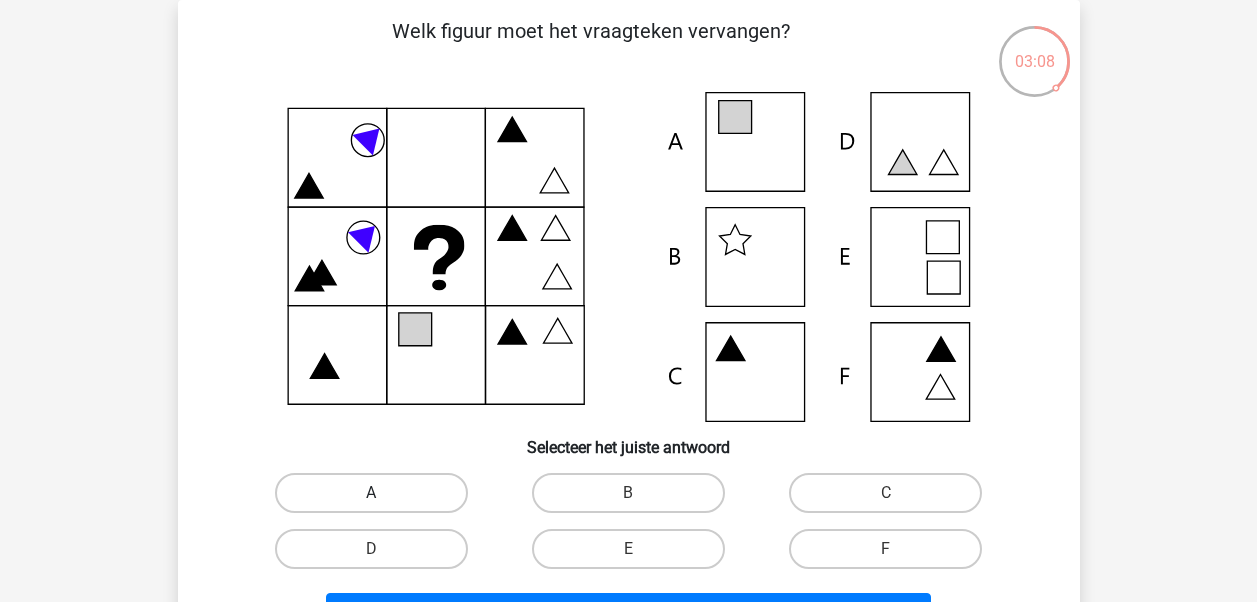 click on "A" at bounding box center [371, 493] 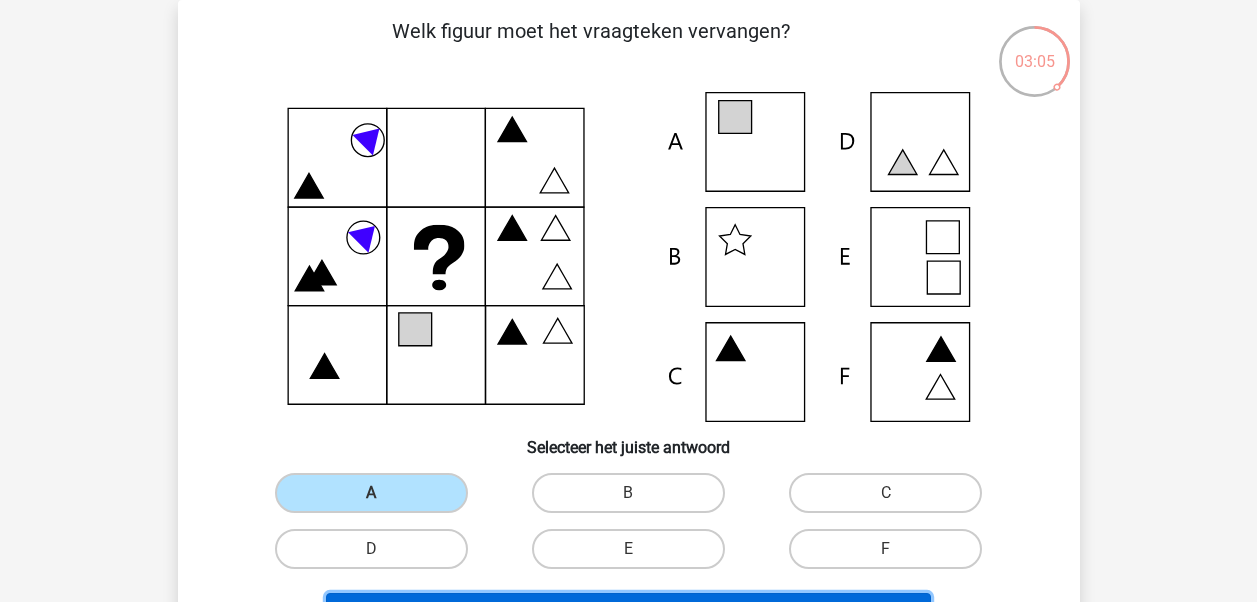 click on "Volgende vraag" at bounding box center (628, 614) 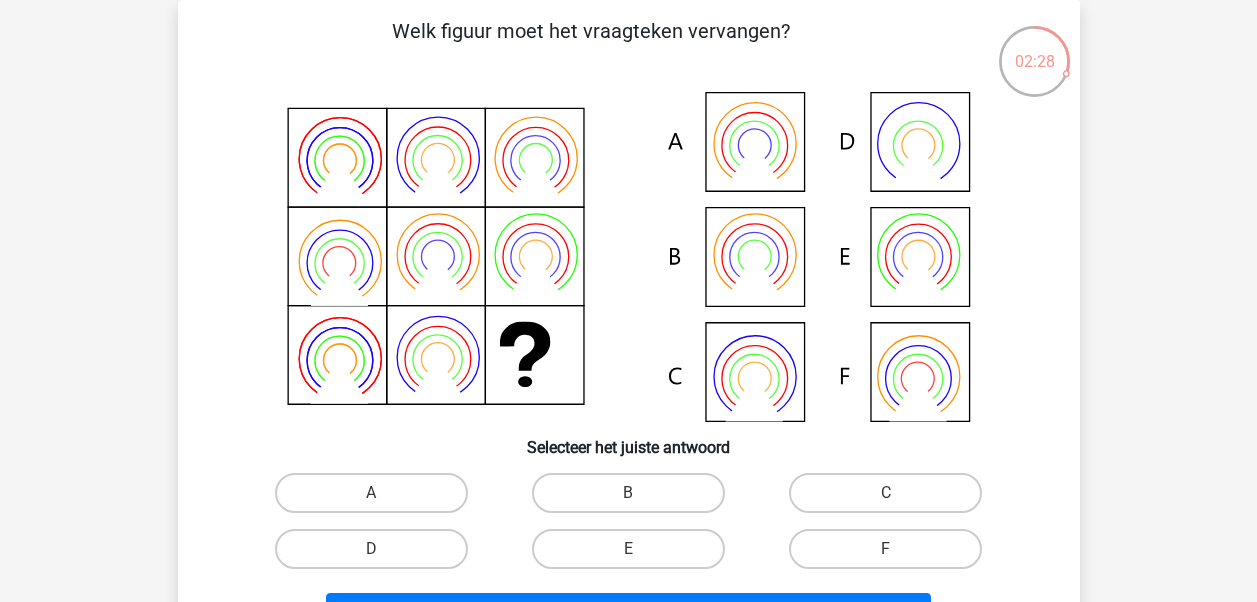 click 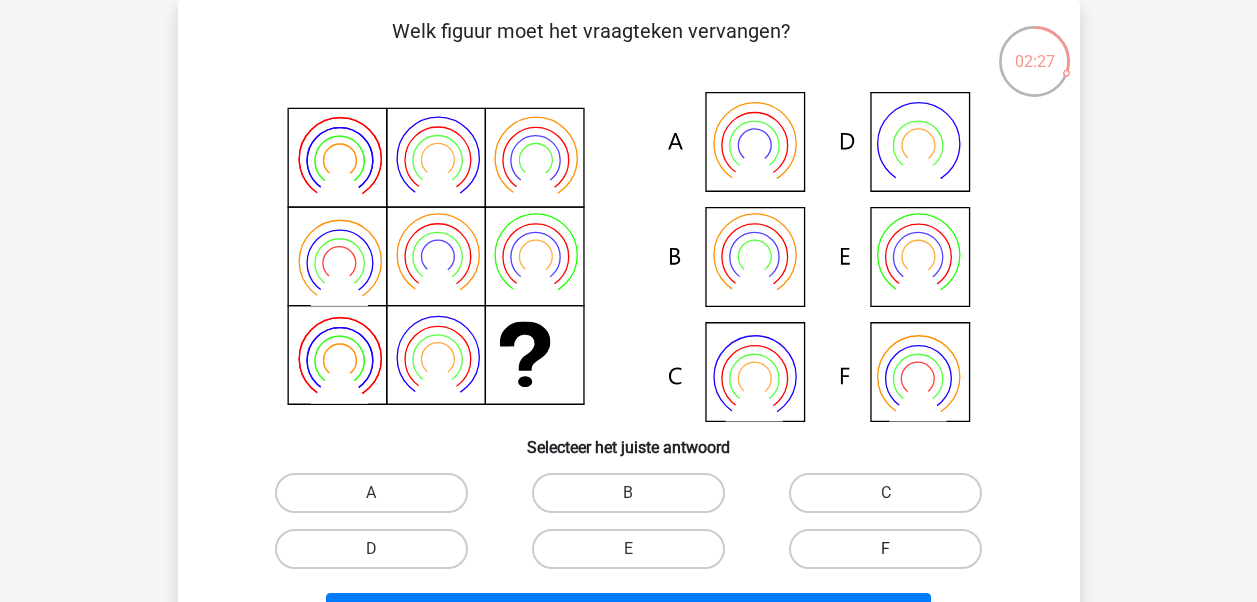 click on "F" at bounding box center (885, 549) 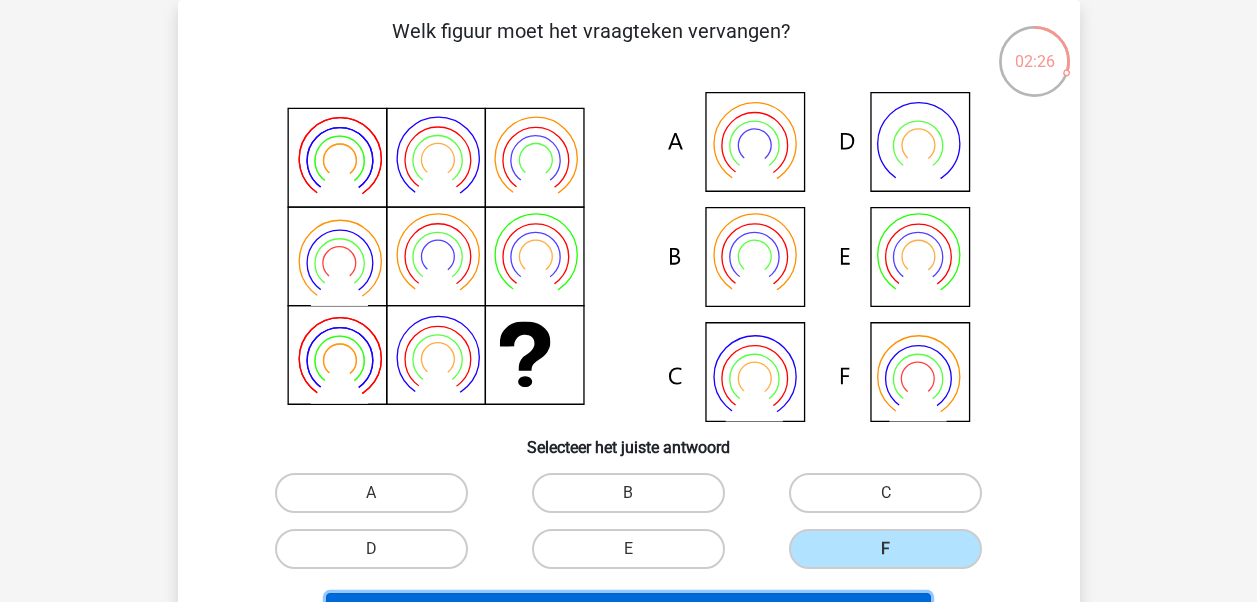 click on "Volgende vraag" at bounding box center (628, 614) 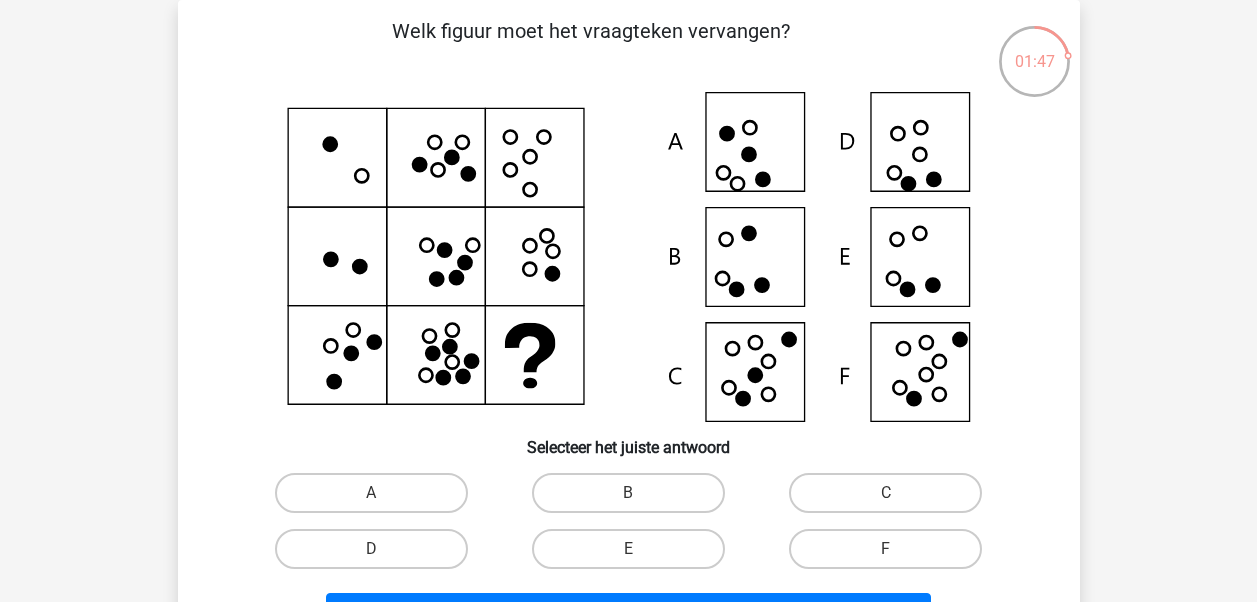 click on "Kies  premium
kris
[EMAIL_ADDRESS][DOMAIN_NAME]" at bounding box center (628, 571) 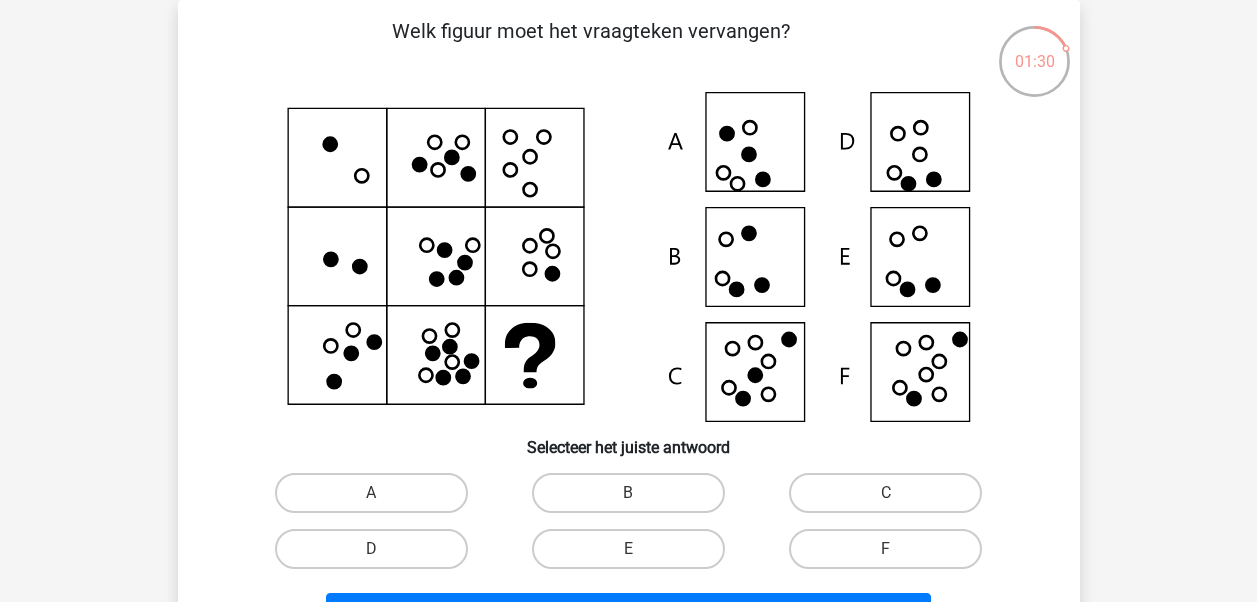 click on "Kies  premium
kris
[EMAIL_ADDRESS][DOMAIN_NAME]" at bounding box center (628, 571) 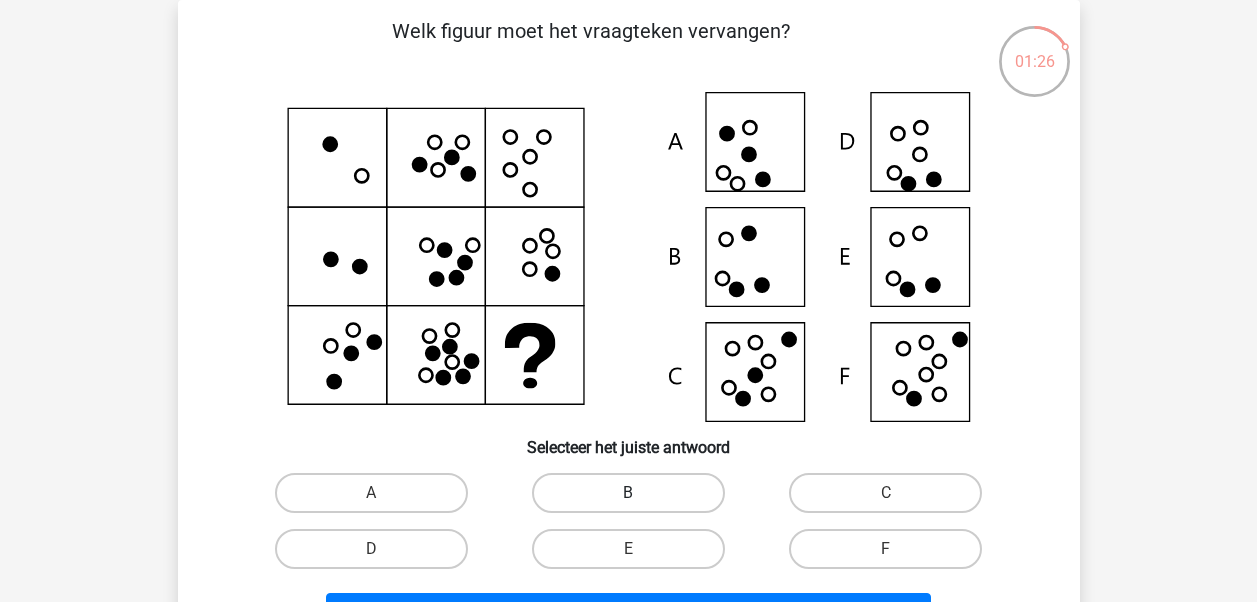 click on "B" at bounding box center [628, 493] 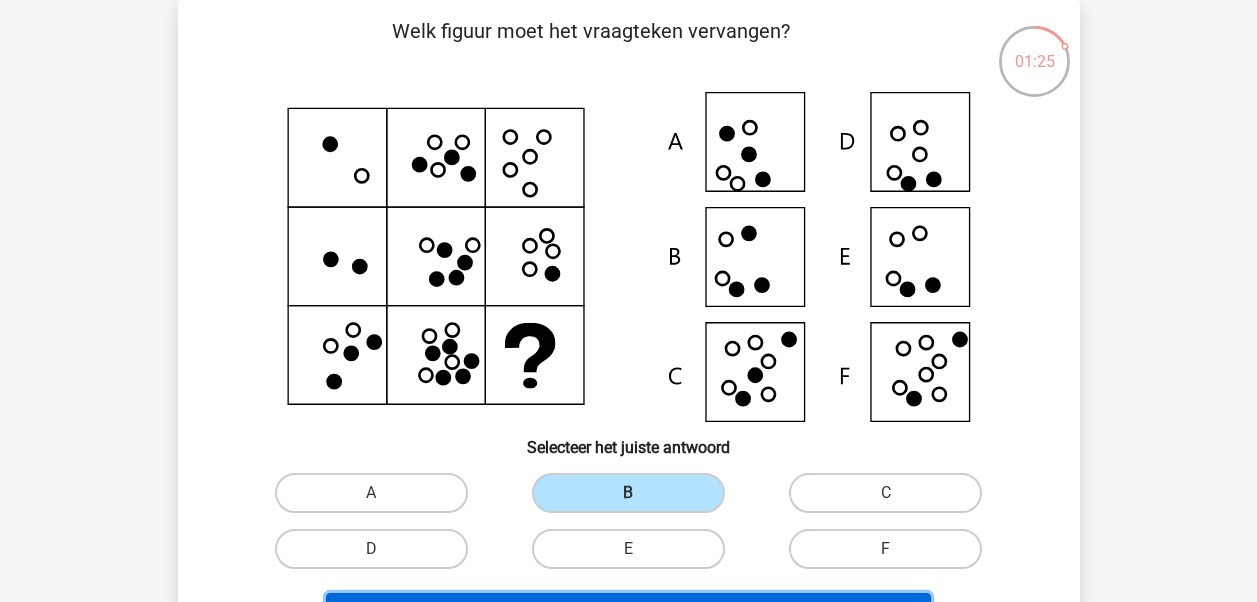 click on "Volgende vraag" at bounding box center (628, 614) 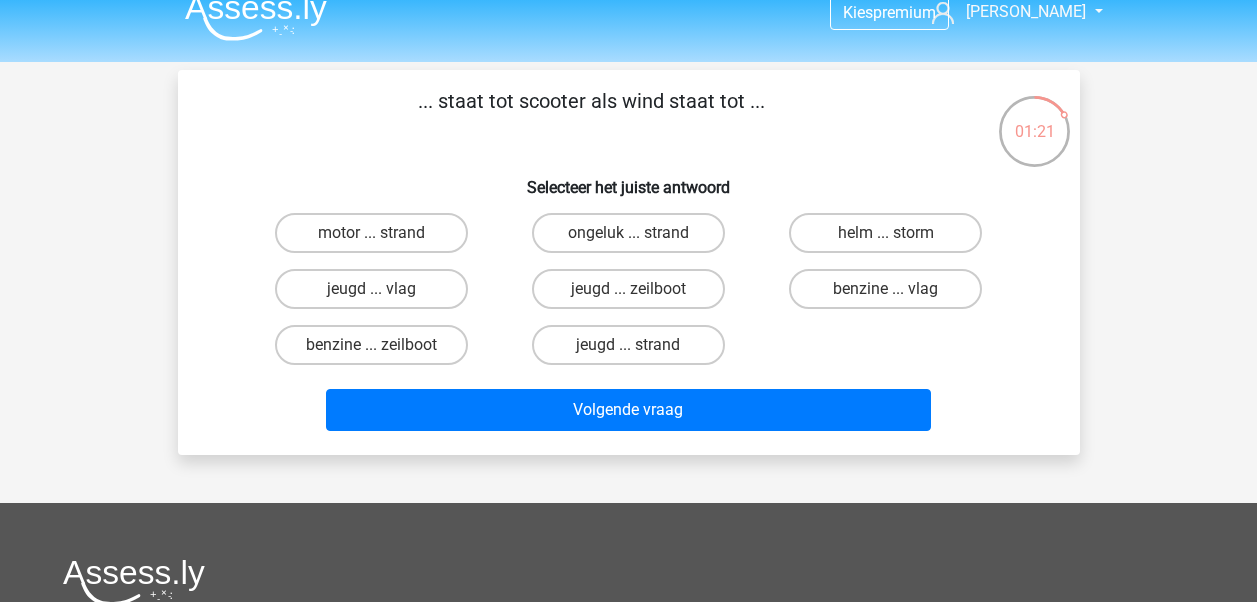 scroll, scrollTop: 12, scrollLeft: 0, axis: vertical 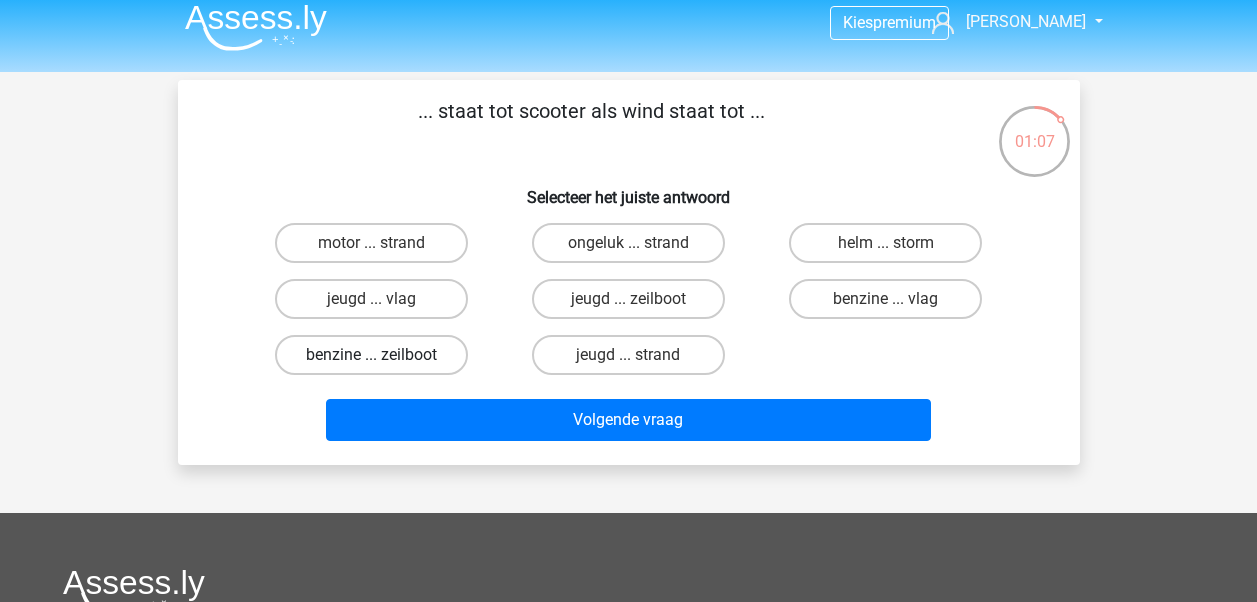 click on "benzine ... zeilboot" at bounding box center (371, 355) 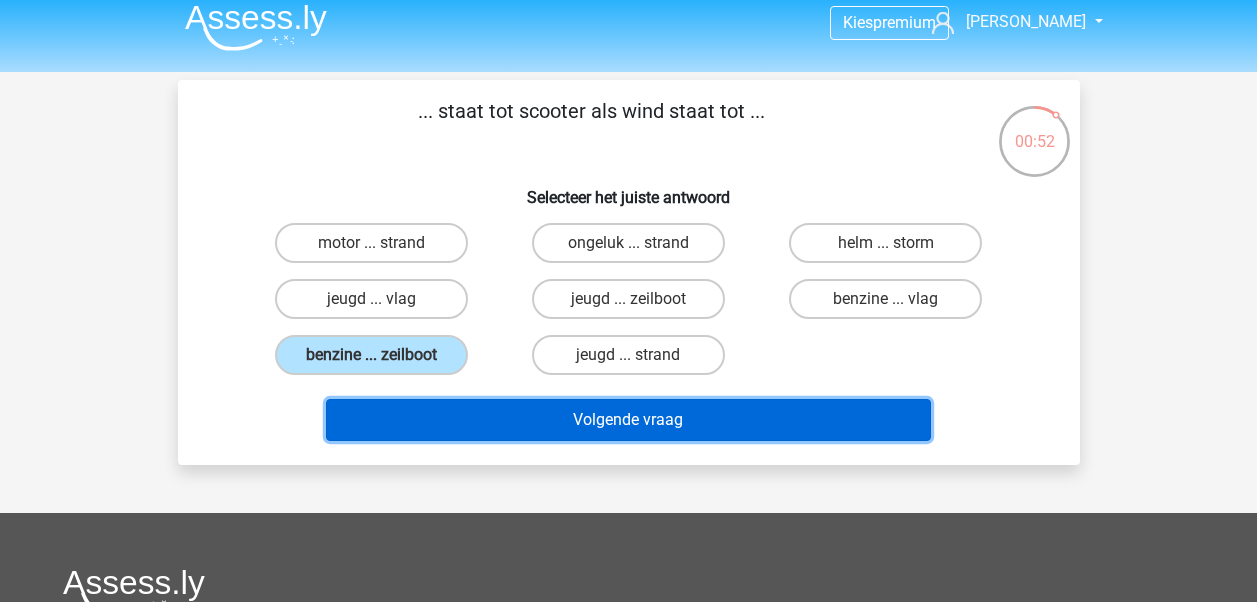 click on "Volgende vraag" at bounding box center (628, 420) 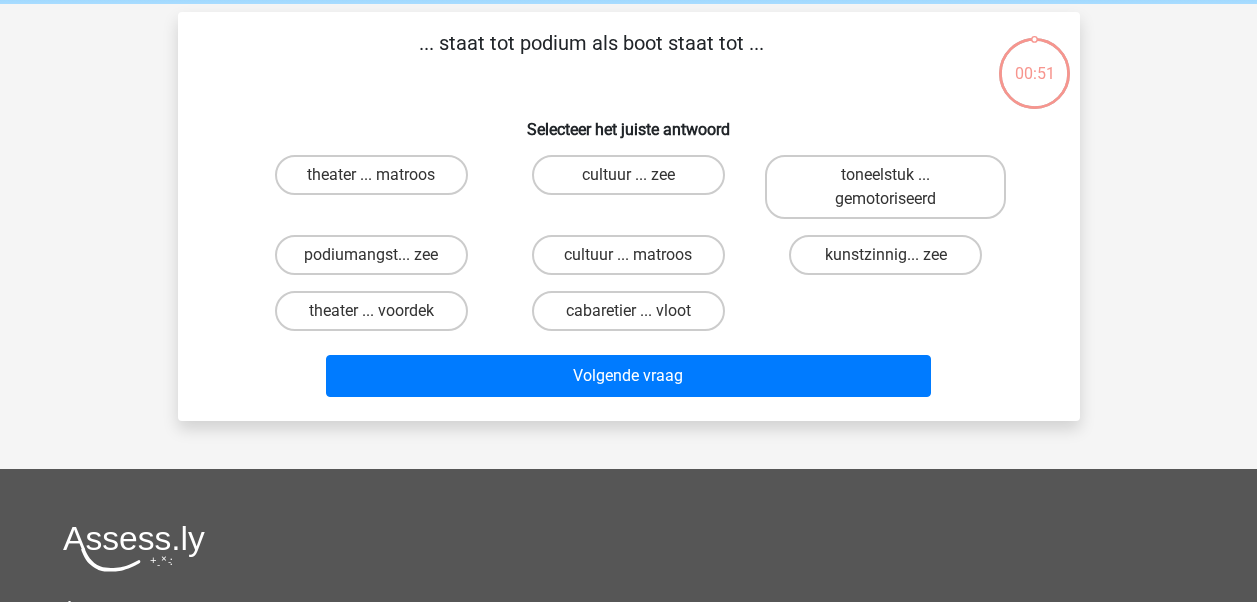 scroll, scrollTop: 92, scrollLeft: 0, axis: vertical 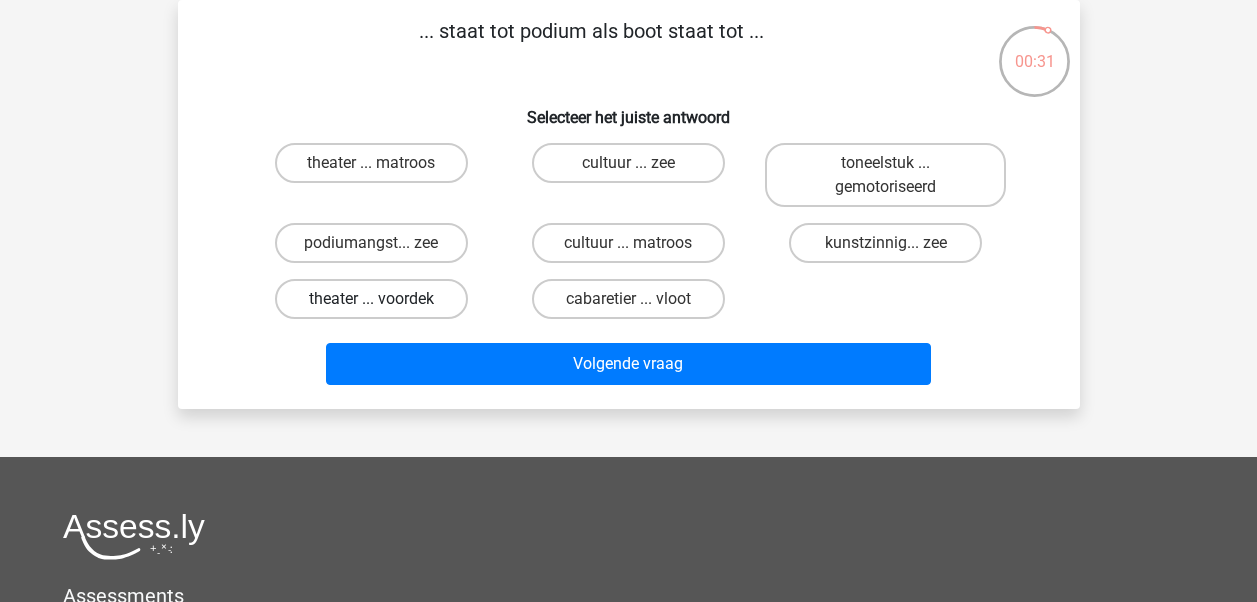 click on "theater ... voordek" at bounding box center [371, 299] 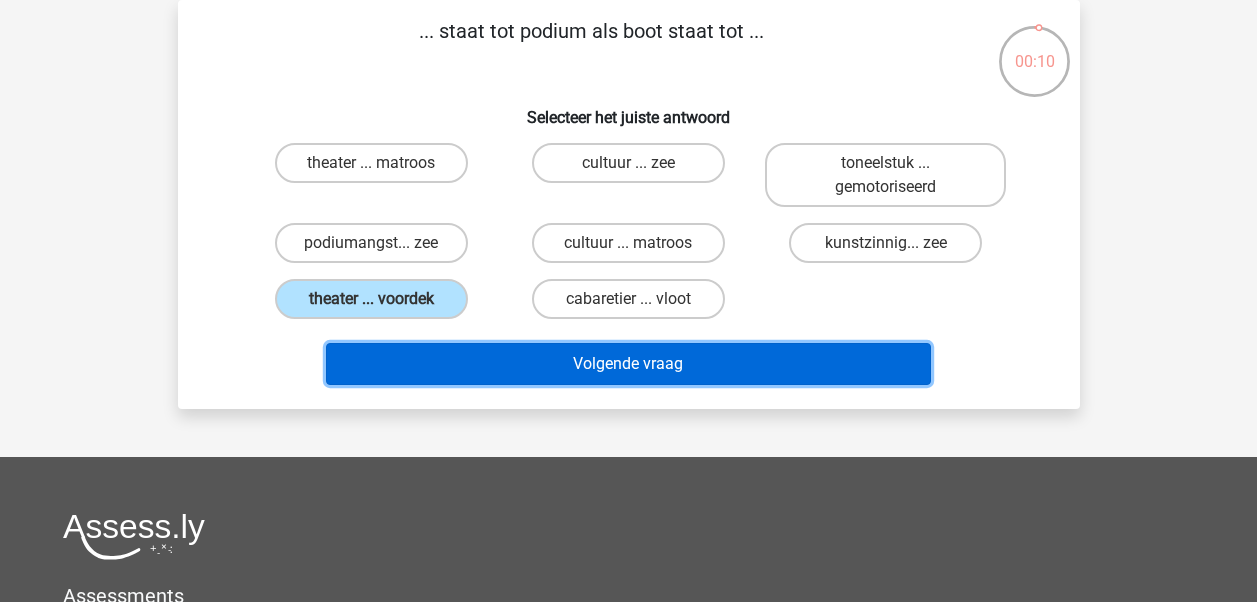 click on "Volgende vraag" at bounding box center [628, 364] 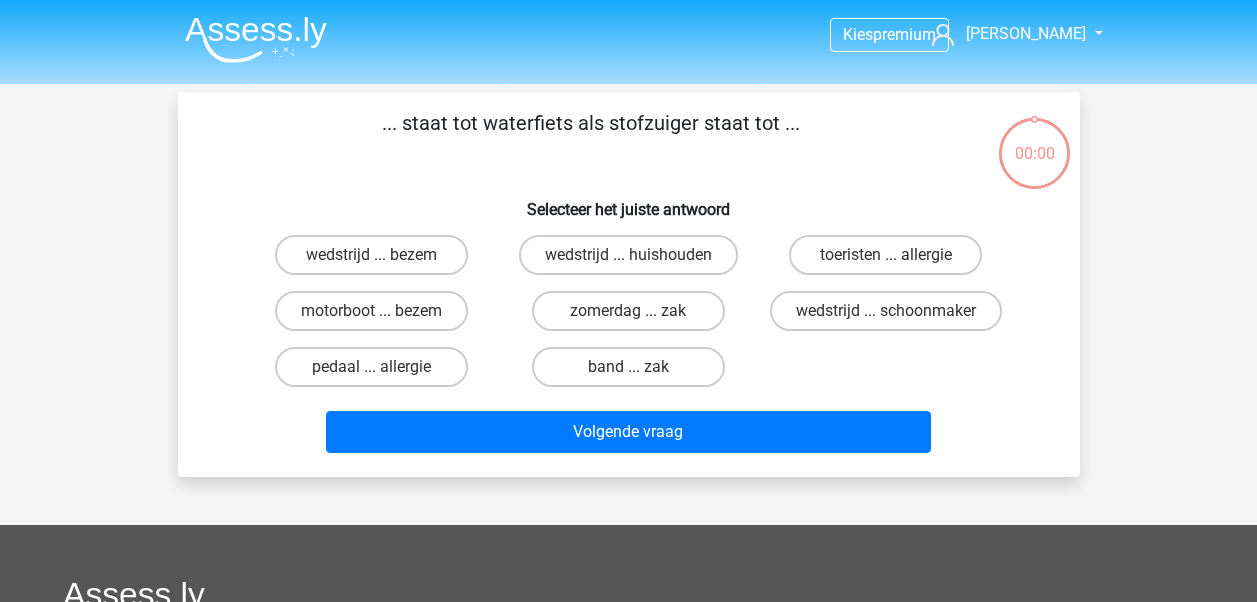 scroll, scrollTop: 92, scrollLeft: 0, axis: vertical 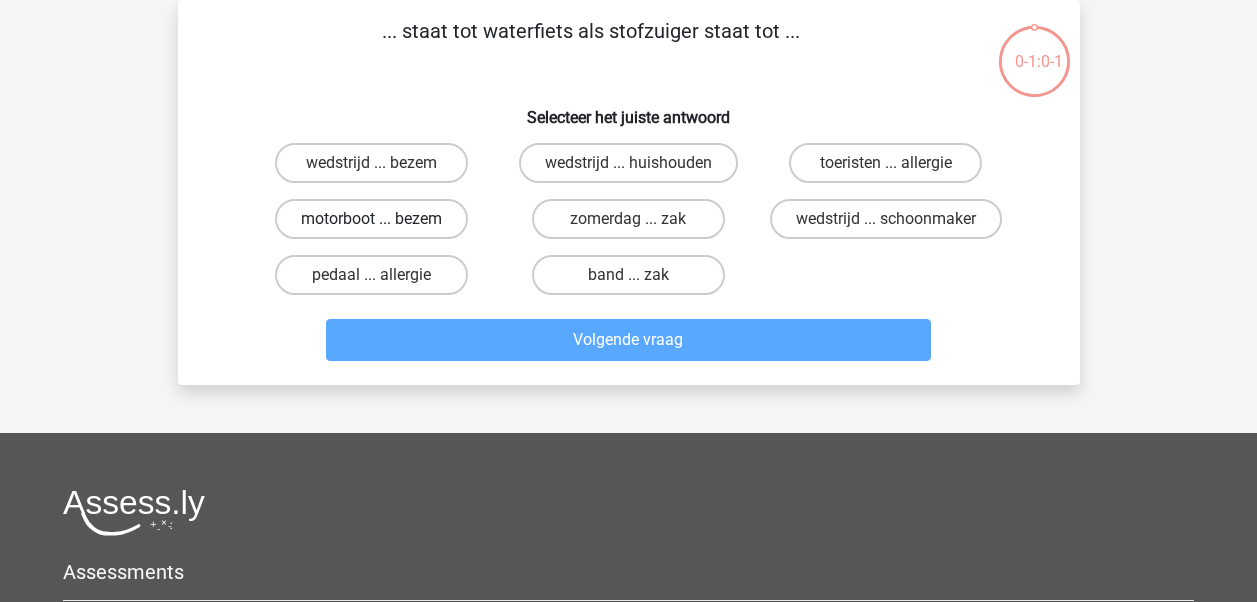 click on "motorboot ... bezem" at bounding box center [371, 219] 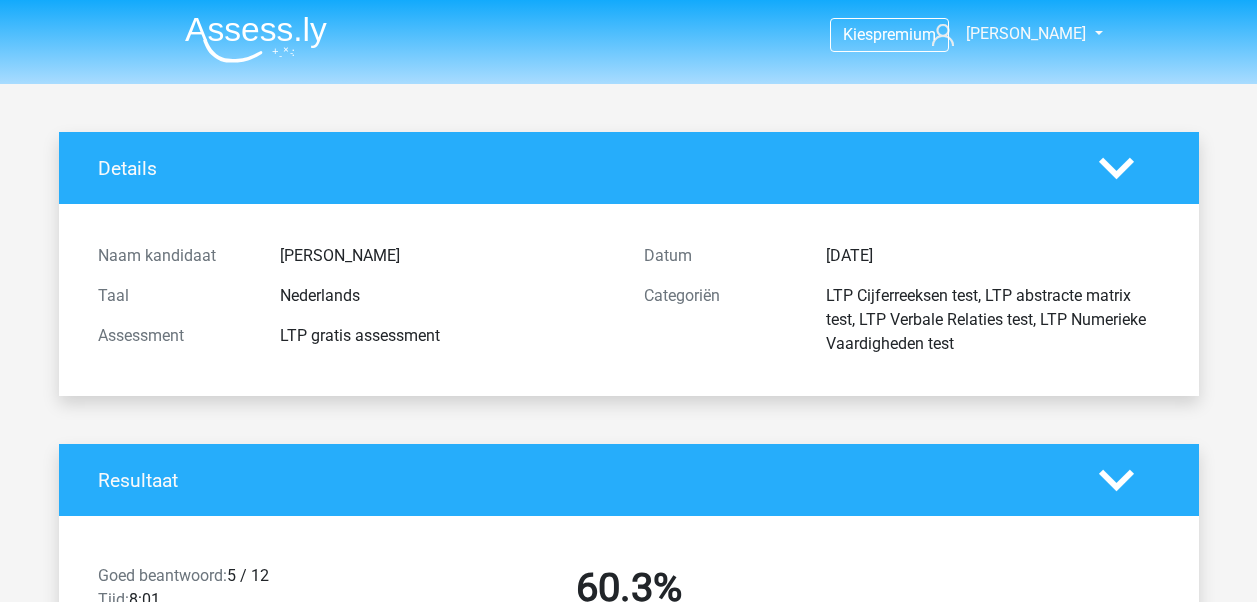 scroll, scrollTop: 0, scrollLeft: 0, axis: both 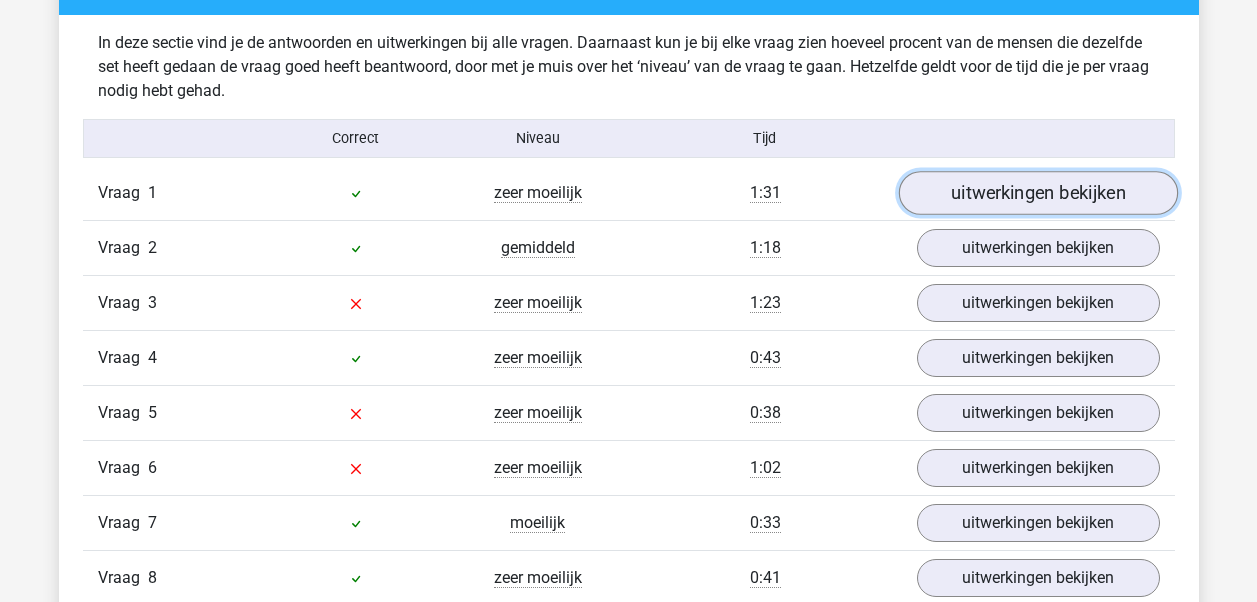click on "uitwerkingen bekijken" at bounding box center (1037, 194) 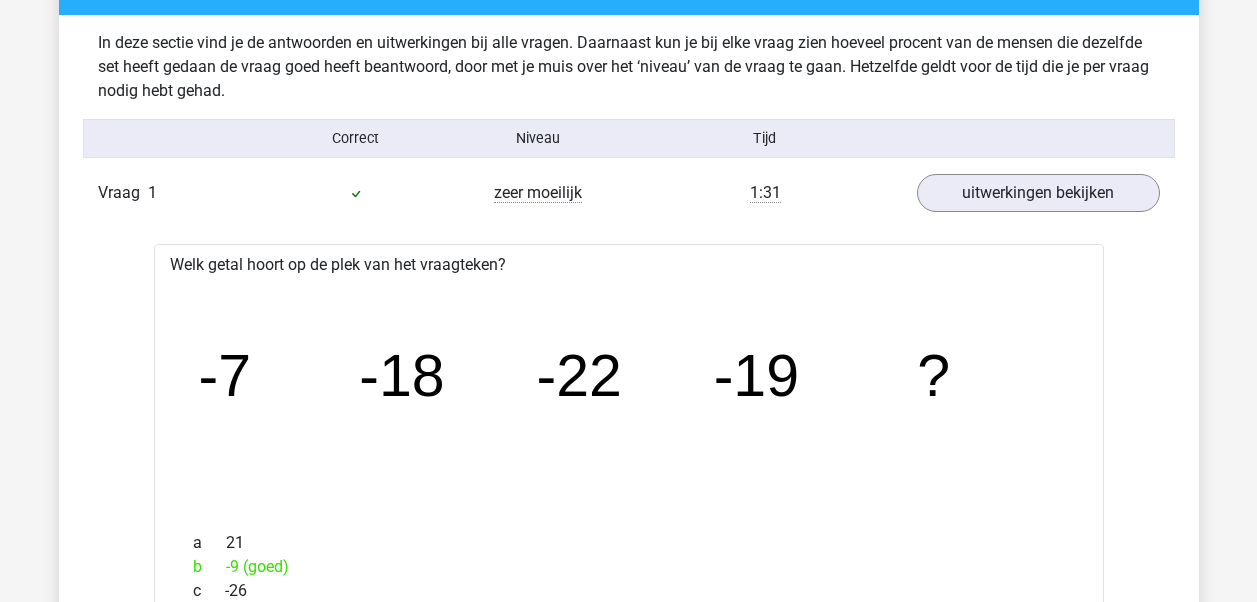click on "Welk getal hoort op de plek van het vraagteken?
image/svg+xml
-7
-18
-22
-19
?
a
21
b
-9
(goed)
c
-26
d
-58
e
f" at bounding box center [629, 731] 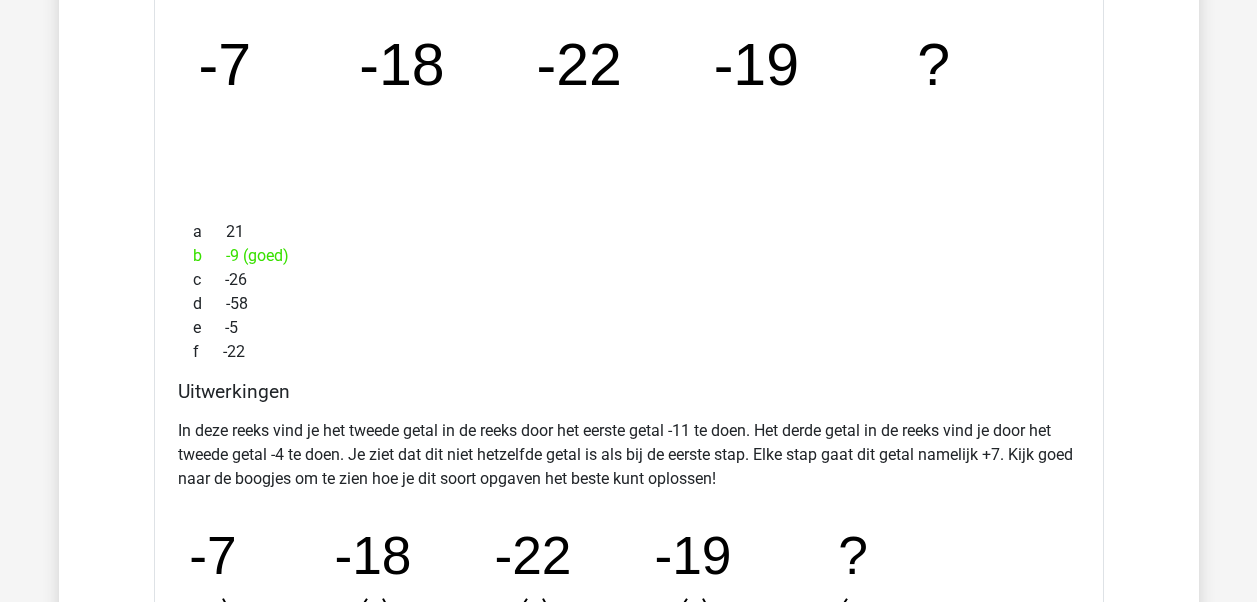 scroll, scrollTop: 2440, scrollLeft: 0, axis: vertical 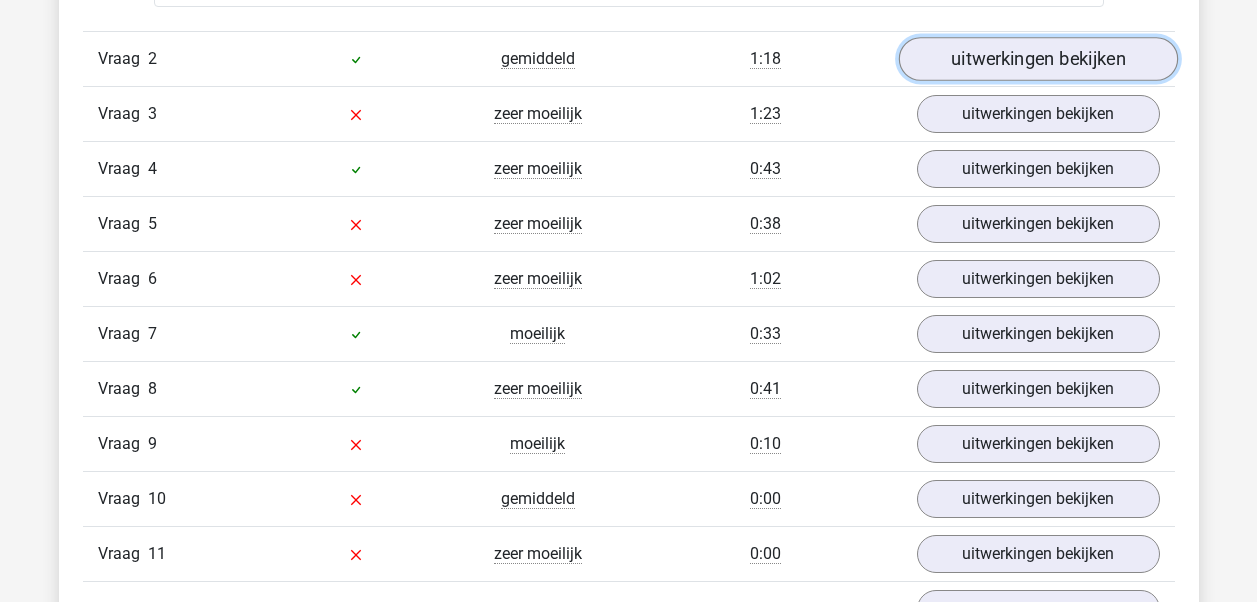 click on "uitwerkingen bekijken" at bounding box center [1037, 59] 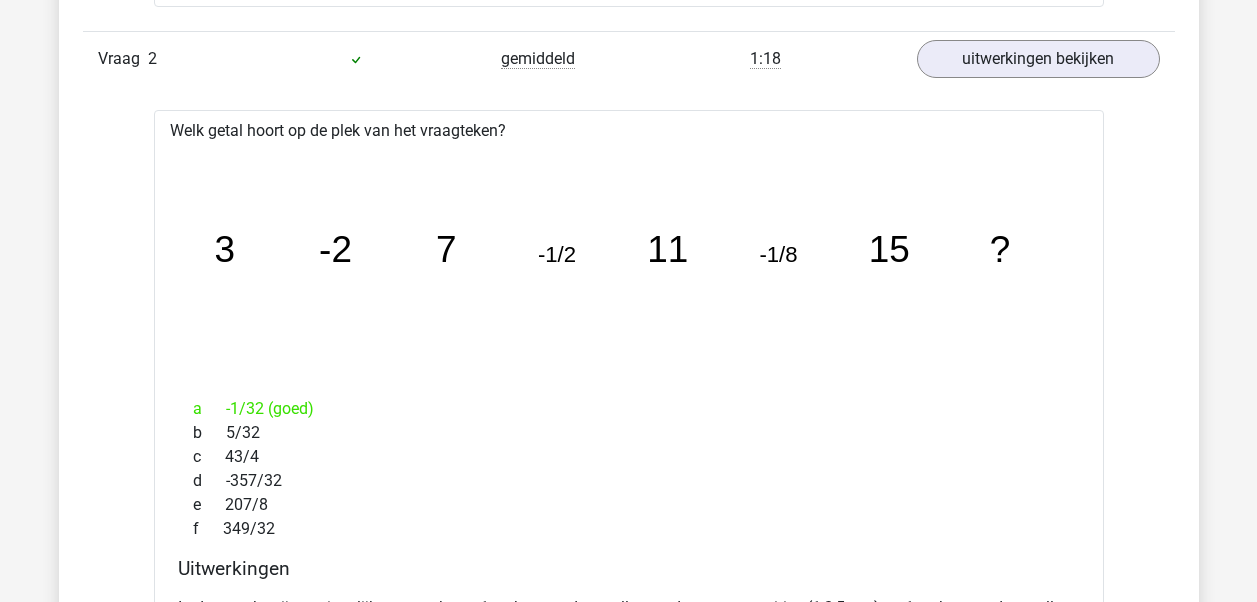 click on "Kies  premium
kris
[EMAIL_ADDRESS][DOMAIN_NAME]" at bounding box center (628, 214) 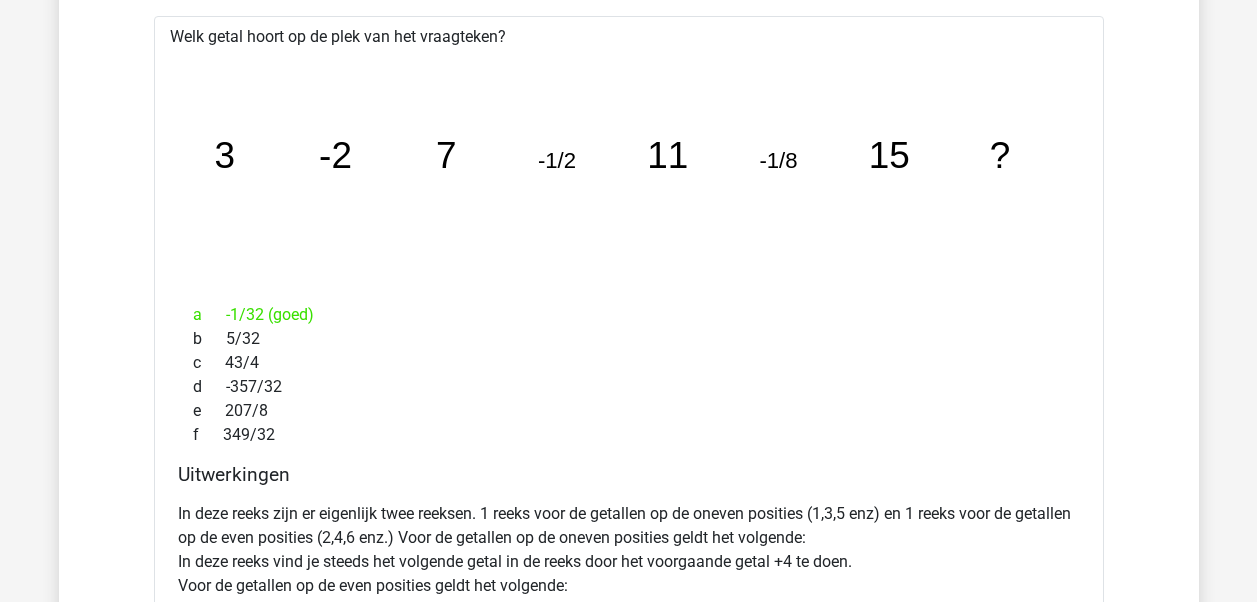 scroll, scrollTop: 3451, scrollLeft: 0, axis: vertical 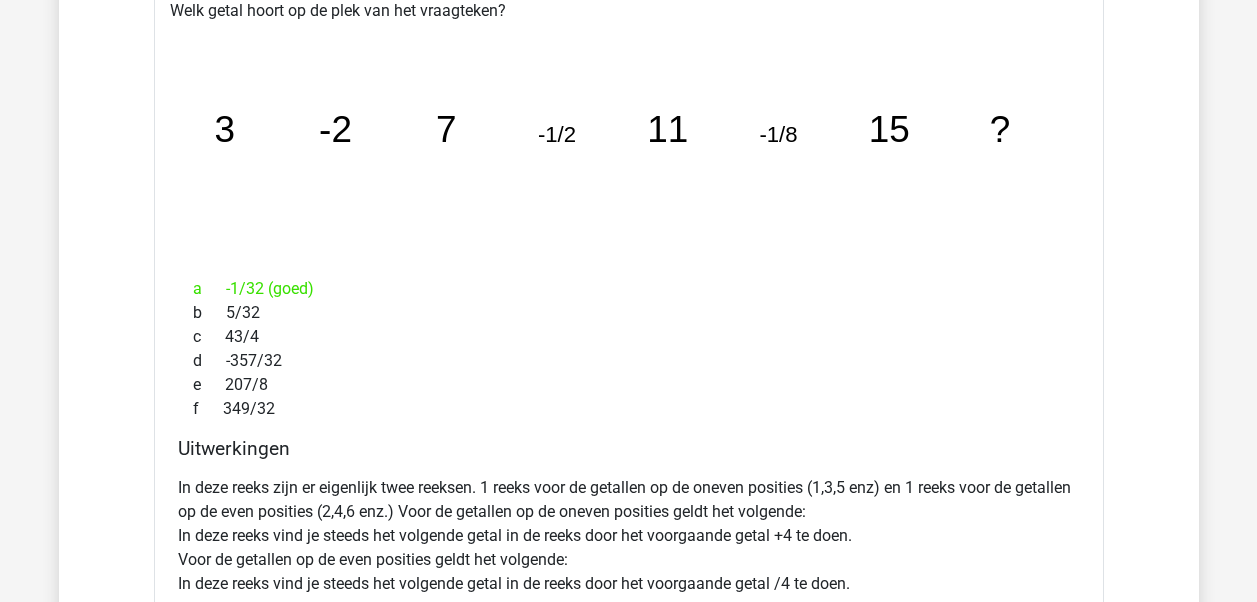 click on "d
-357/32" at bounding box center [629, 361] 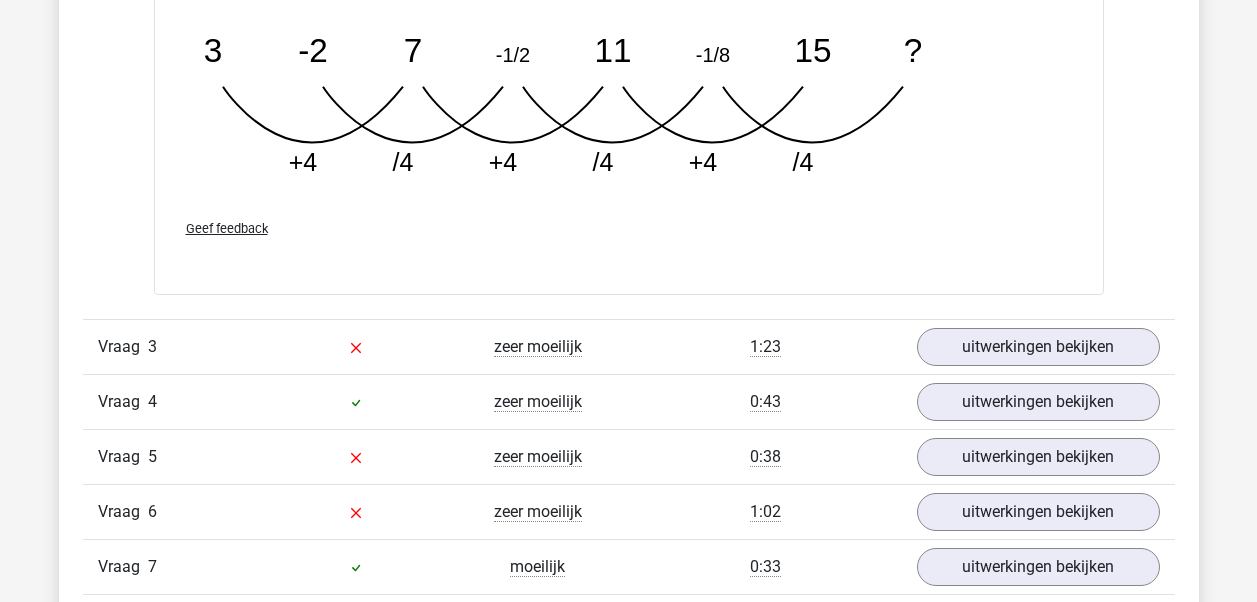scroll, scrollTop: 4091, scrollLeft: 0, axis: vertical 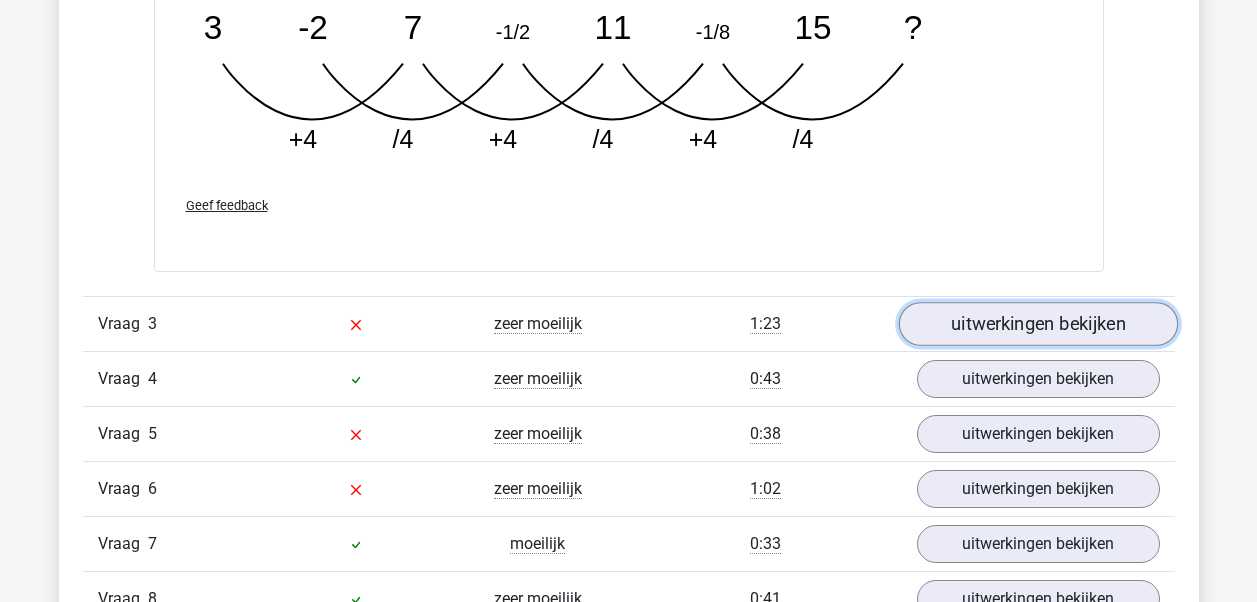 click on "uitwerkingen bekijken" at bounding box center [1037, 324] 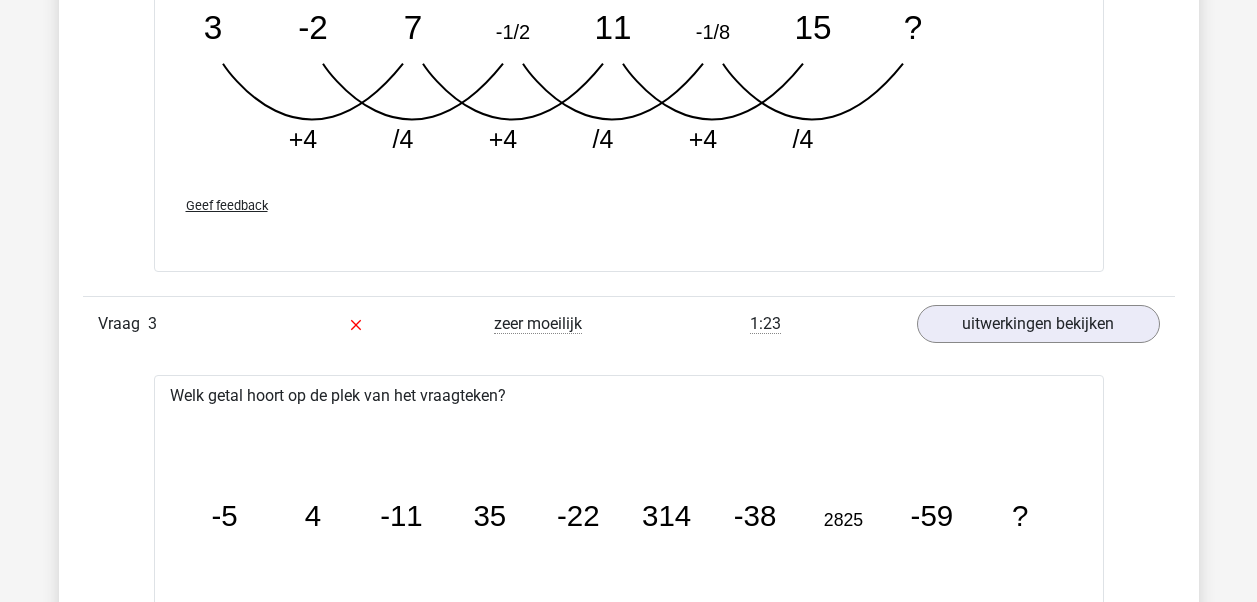 click on "Vraag
3
zeer moeilijk
1:23
uitwerkingen bekijken" at bounding box center [629, 323] 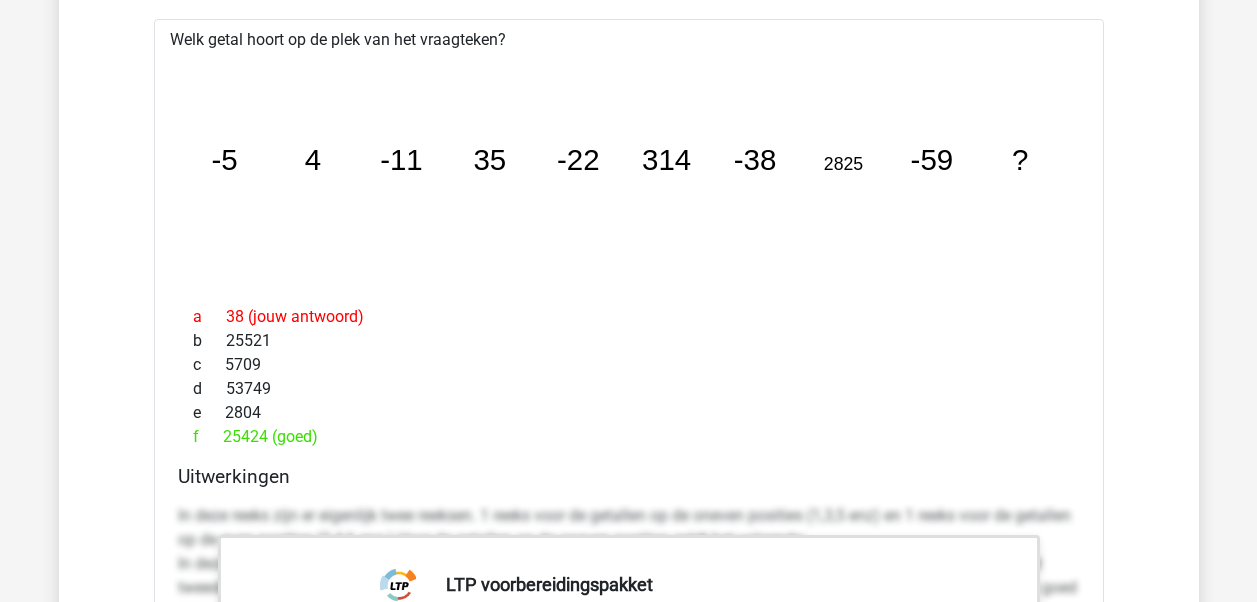 scroll, scrollTop: 4451, scrollLeft: 0, axis: vertical 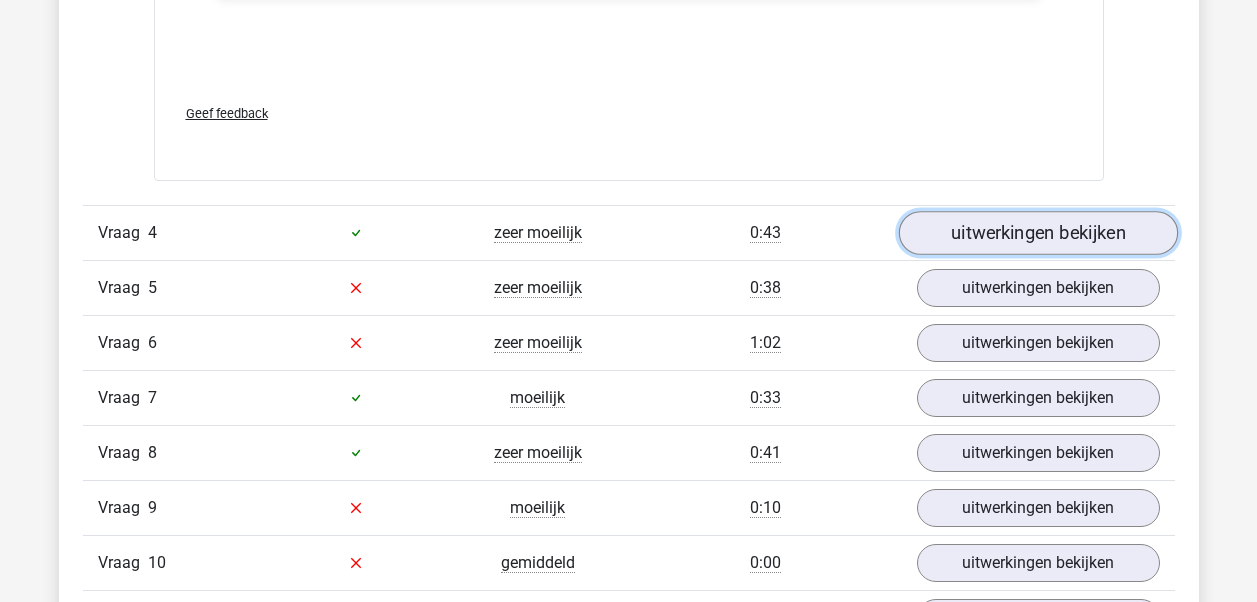 click on "uitwerkingen bekijken" at bounding box center [1037, 233] 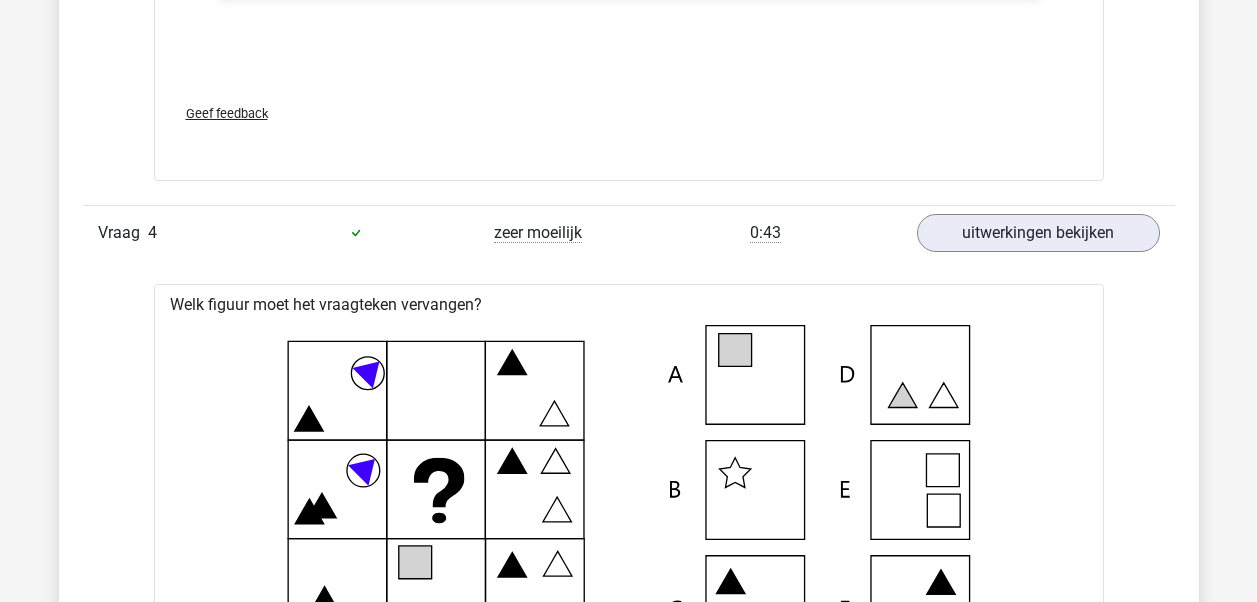 click on "Kies  premium
kris
[EMAIL_ADDRESS][DOMAIN_NAME]" at bounding box center (628, -866) 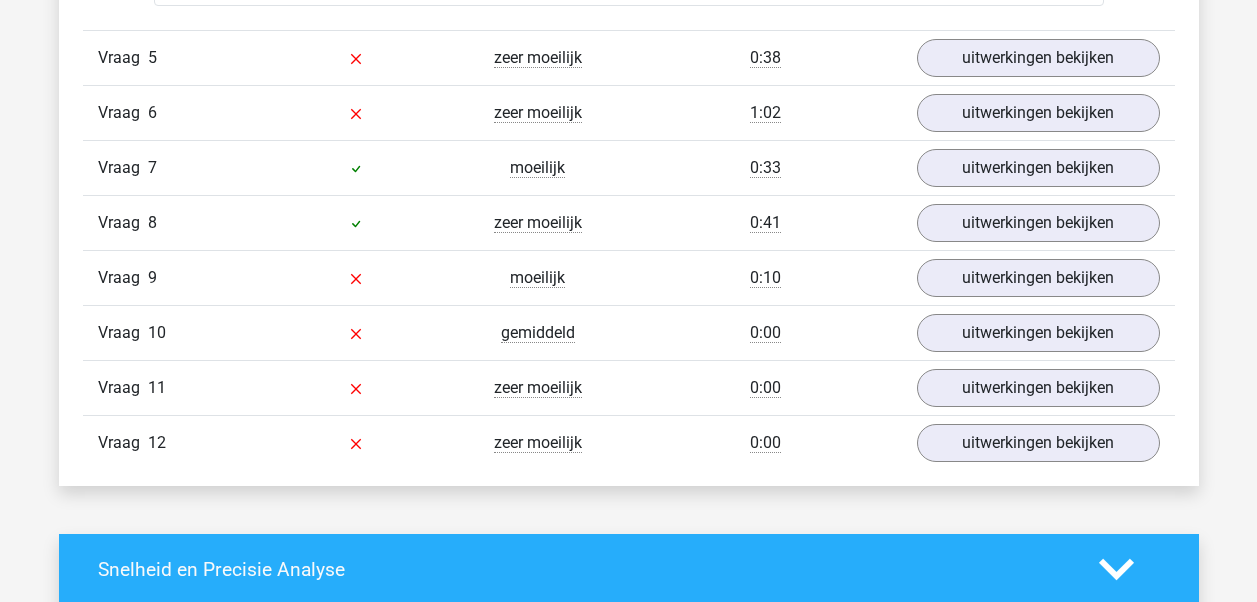 scroll, scrollTop: 6535, scrollLeft: 0, axis: vertical 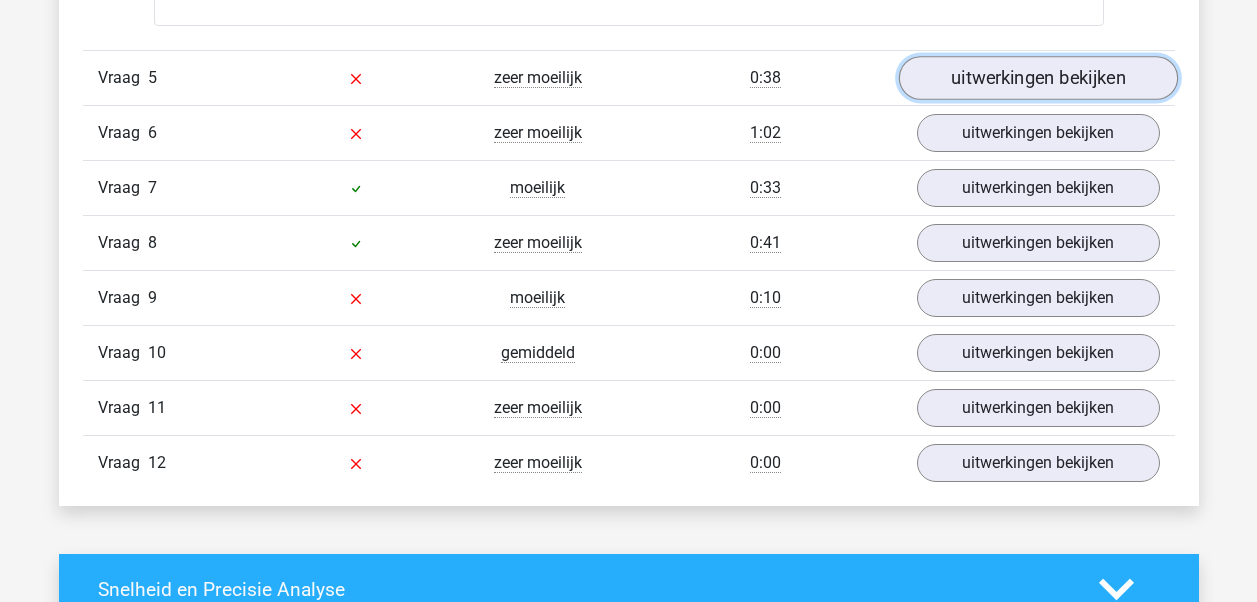 click on "uitwerkingen bekijken" at bounding box center [1037, 78] 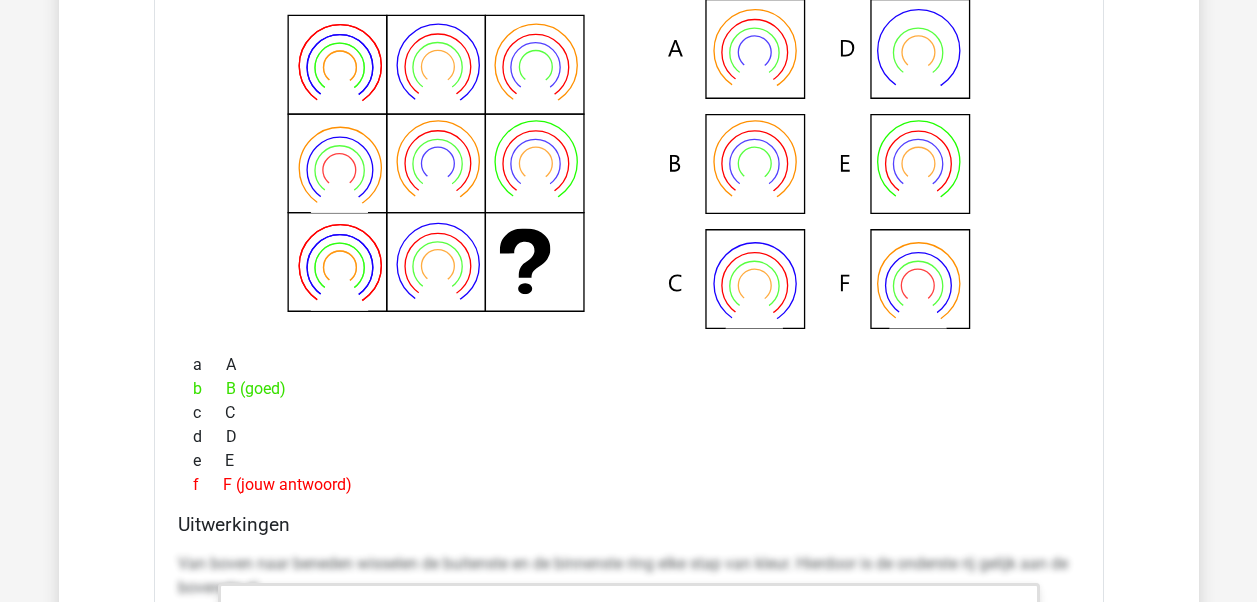 scroll, scrollTop: 6695, scrollLeft: 0, axis: vertical 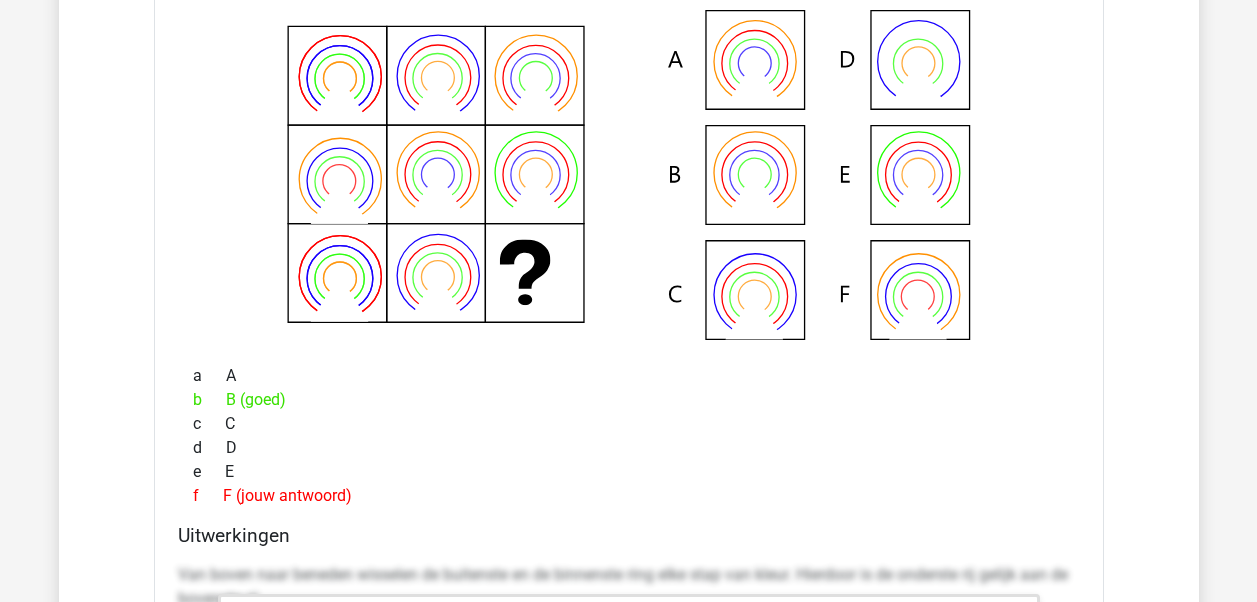 click on "b
B
(goed)" at bounding box center (629, 400) 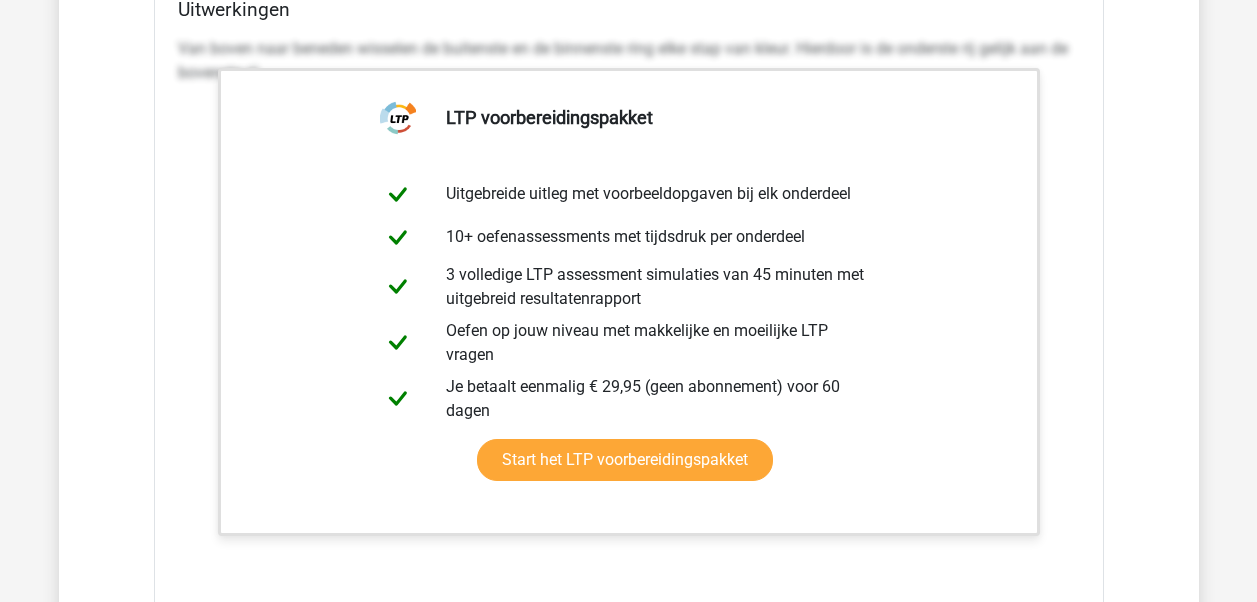 scroll, scrollTop: 7747, scrollLeft: 0, axis: vertical 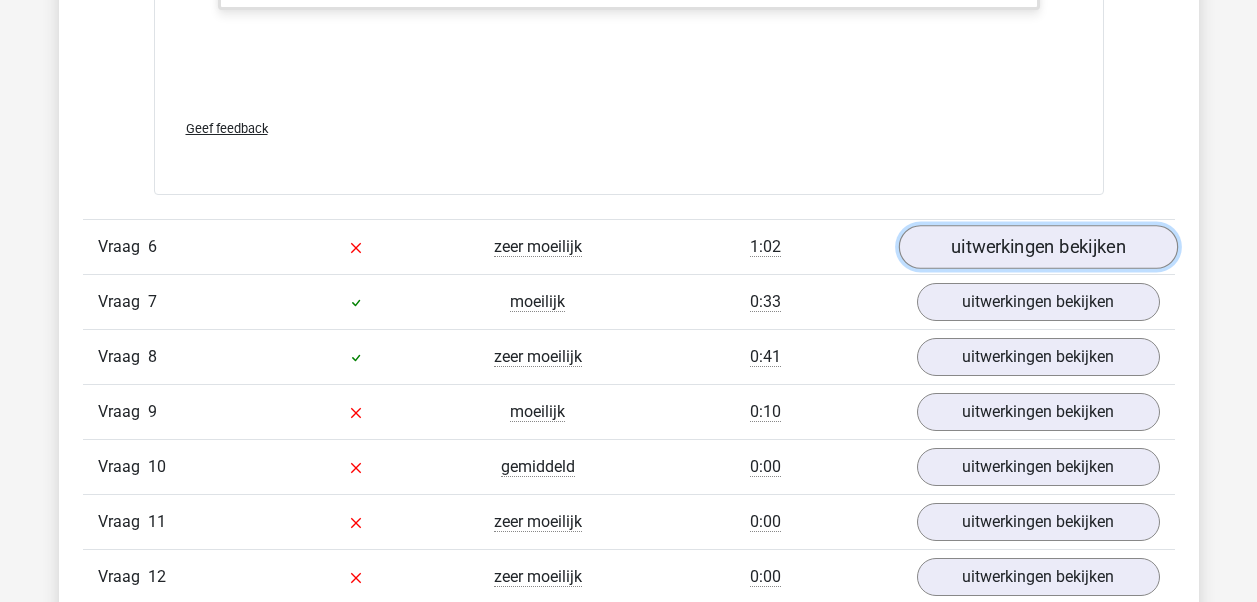 click on "uitwerkingen bekijken" at bounding box center (1037, 247) 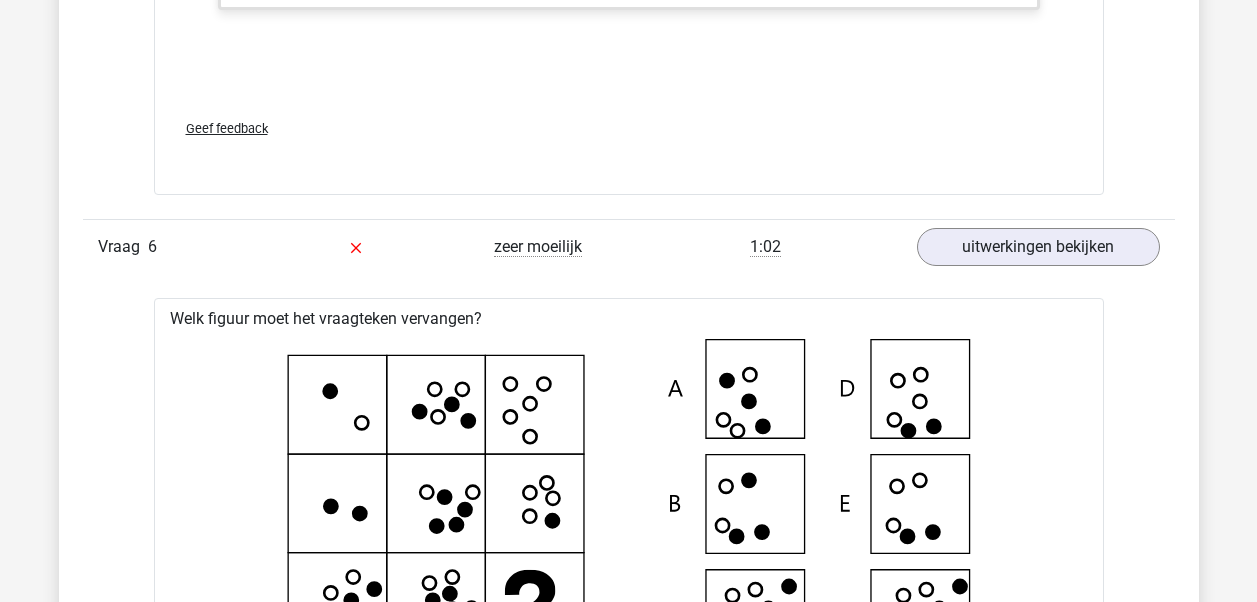 click on "Kies  premium
kris
[EMAIL_ADDRESS][DOMAIN_NAME]" at bounding box center (628, -2084) 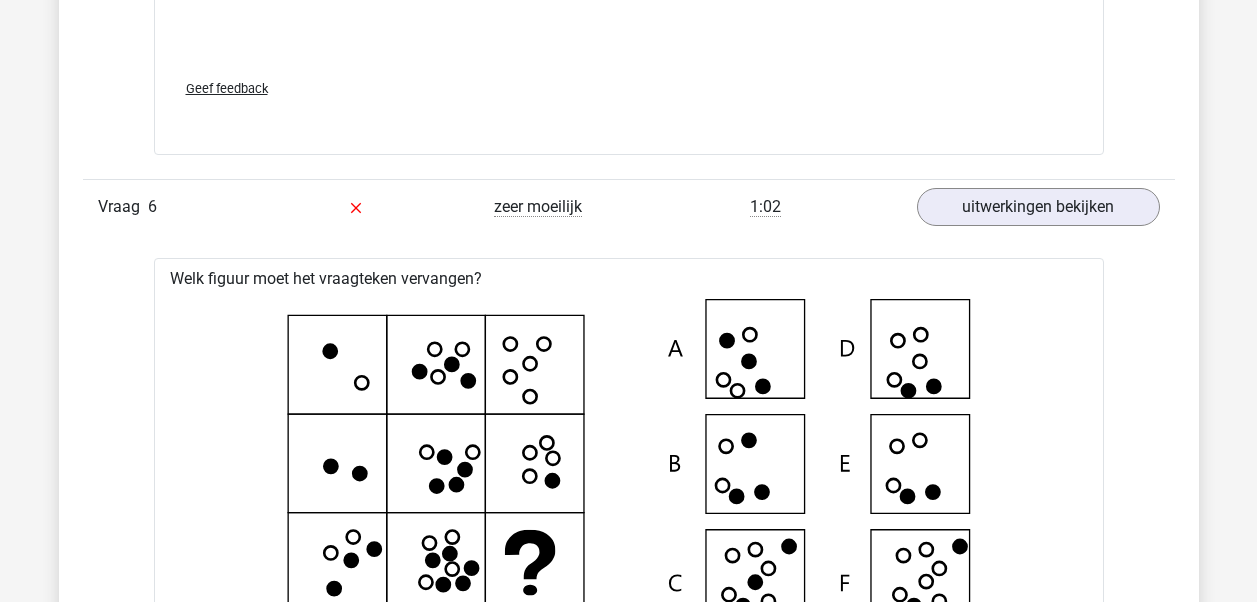 click on "Kies  premium
kris
[EMAIL_ADDRESS][DOMAIN_NAME]" at bounding box center [628, -2124] 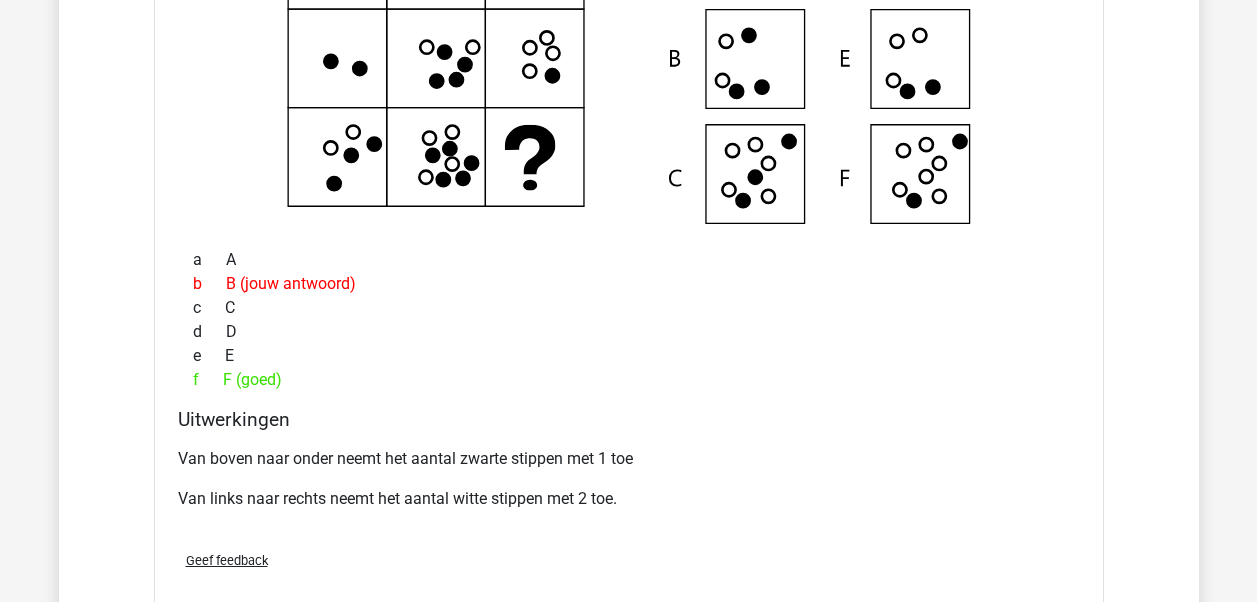 scroll, scrollTop: 8187, scrollLeft: 0, axis: vertical 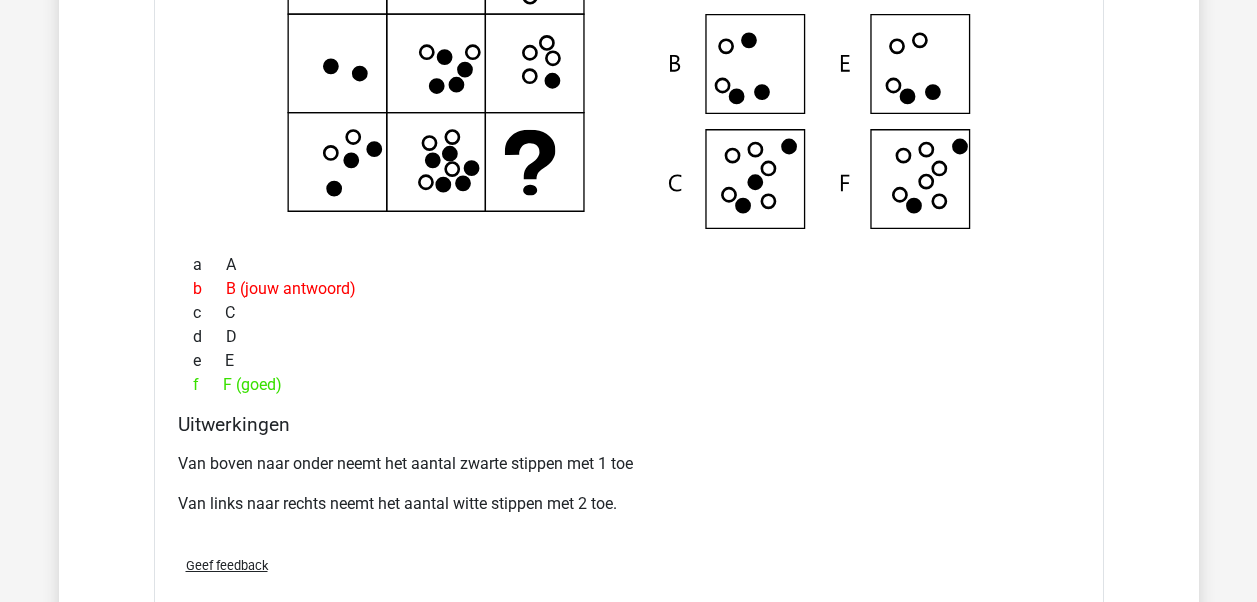 click on "Kies  premium
kris
[EMAIL_ADDRESS][DOMAIN_NAME]" at bounding box center (628, -2524) 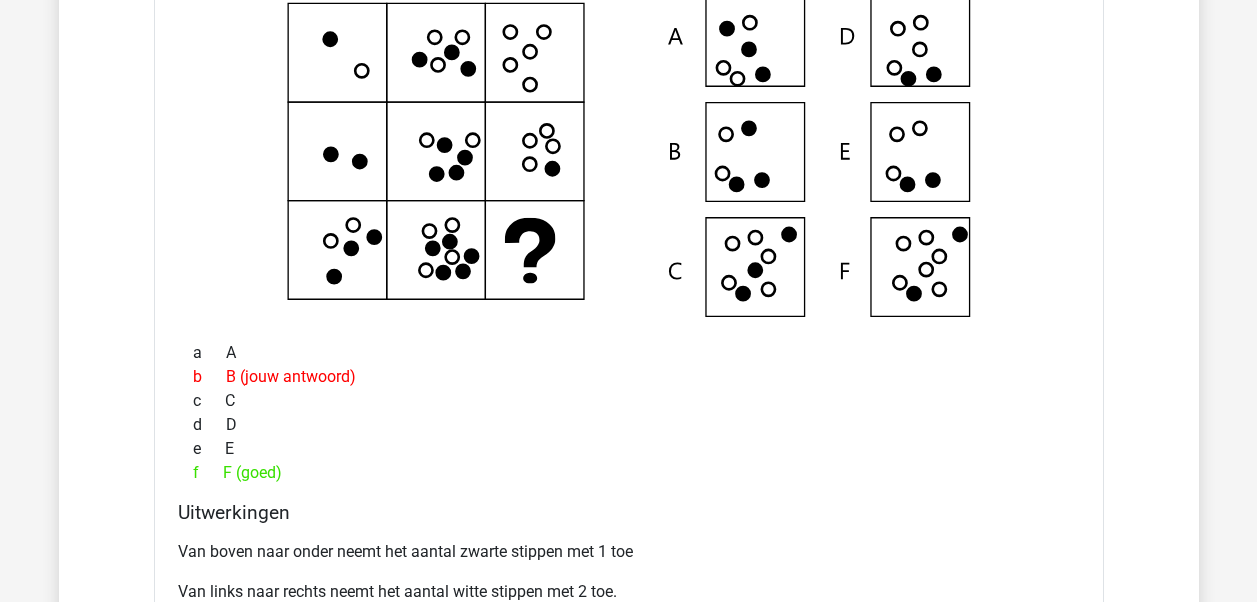 scroll, scrollTop: 8107, scrollLeft: 0, axis: vertical 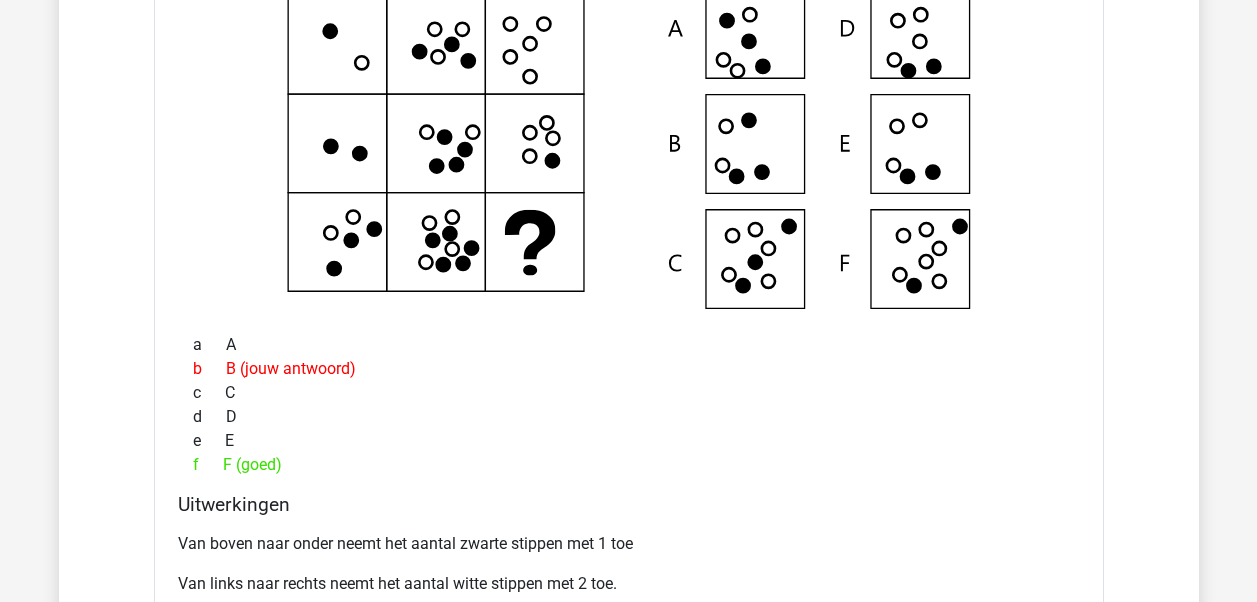 click on "Kies  premium
kris
[EMAIL_ADDRESS][DOMAIN_NAME]" at bounding box center [628, -2444] 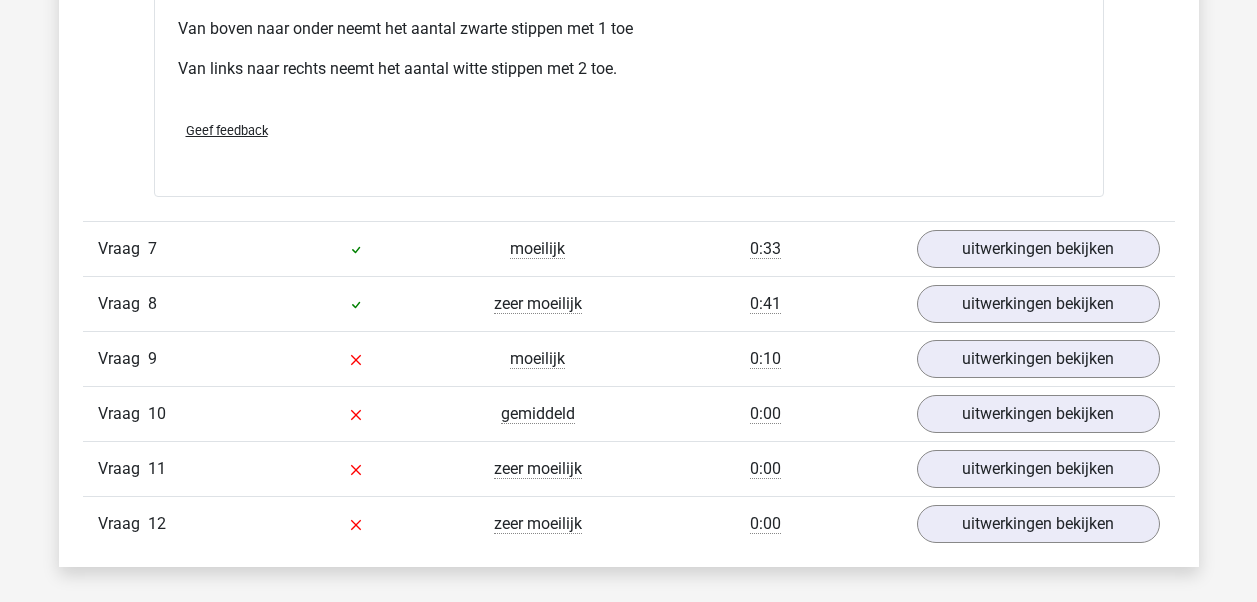 scroll, scrollTop: 8627, scrollLeft: 0, axis: vertical 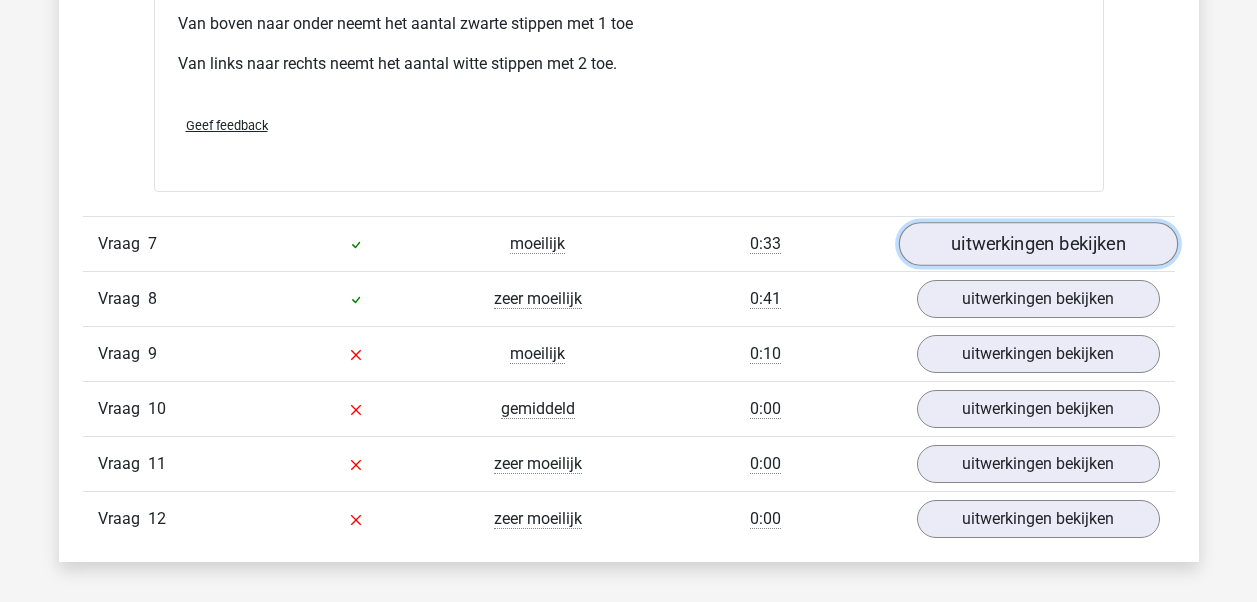 click on "uitwerkingen bekijken" at bounding box center [1037, 244] 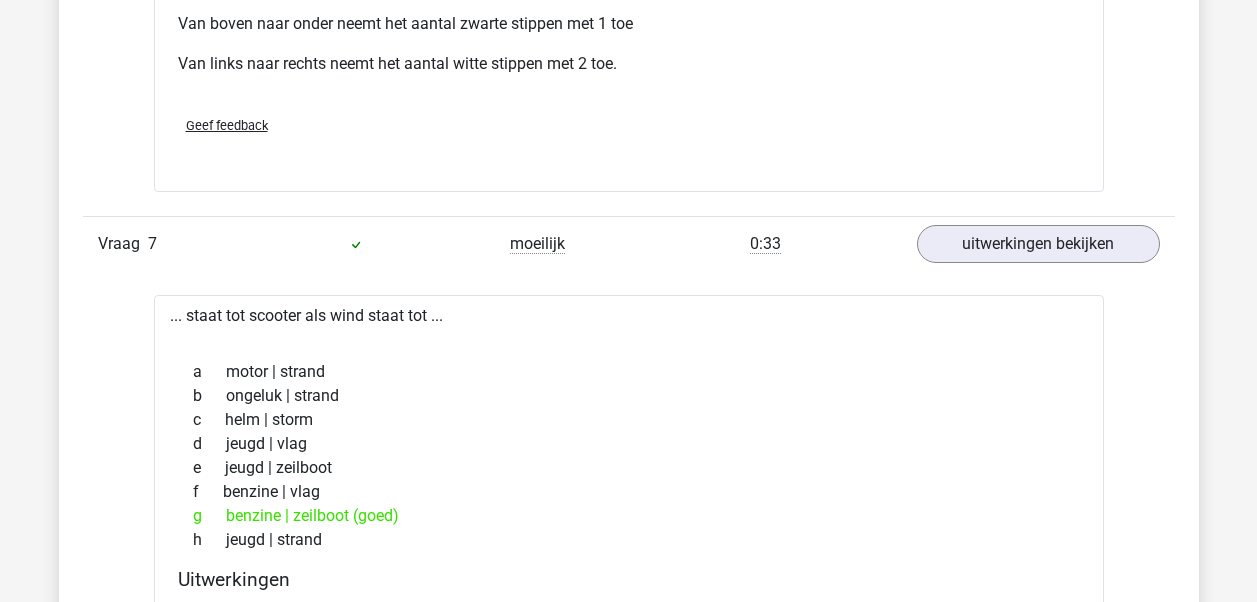 click on "Kies  premium
kris
[EMAIL_ADDRESS][DOMAIN_NAME]" at bounding box center (628, -2442) 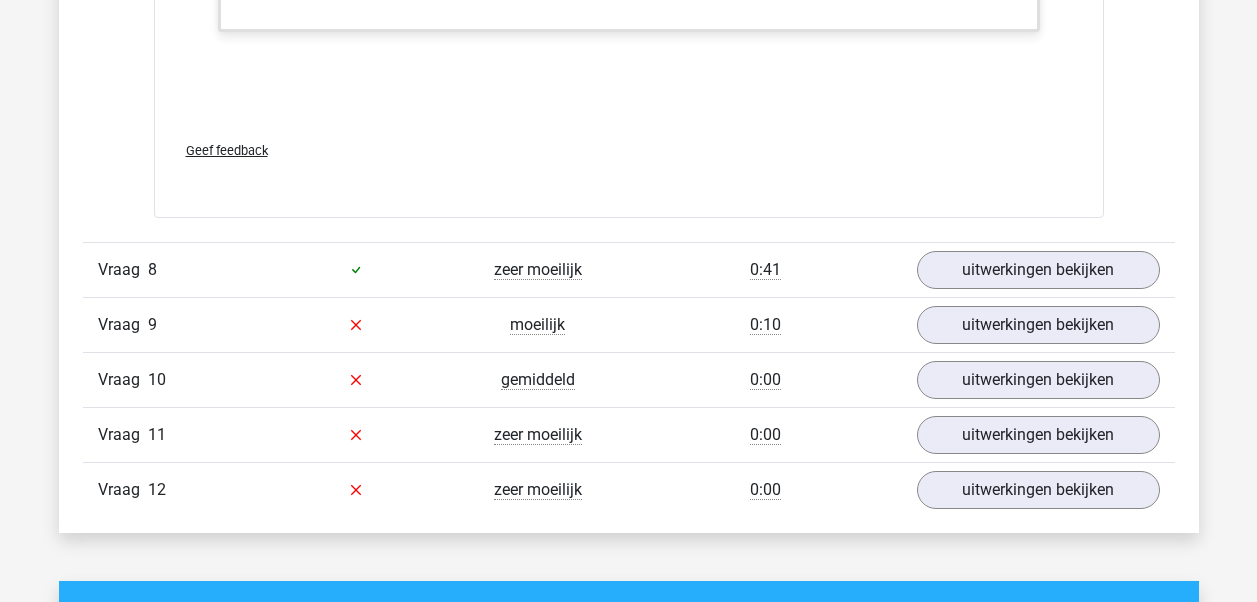scroll, scrollTop: 9707, scrollLeft: 0, axis: vertical 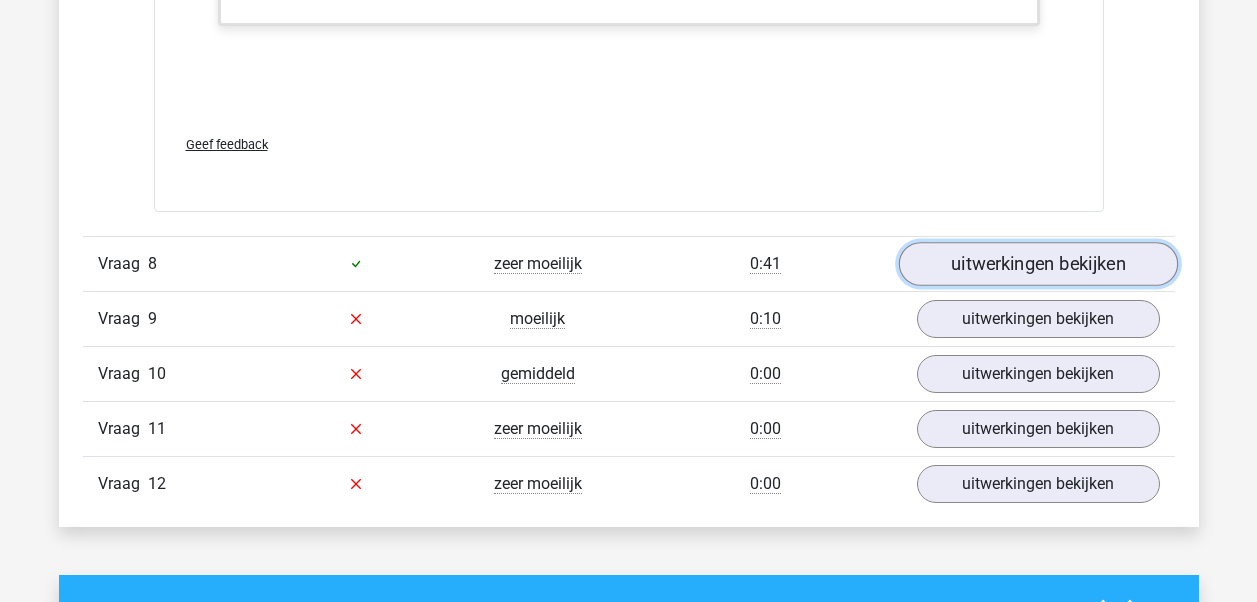click on "uitwerkingen bekijken" at bounding box center (1037, 264) 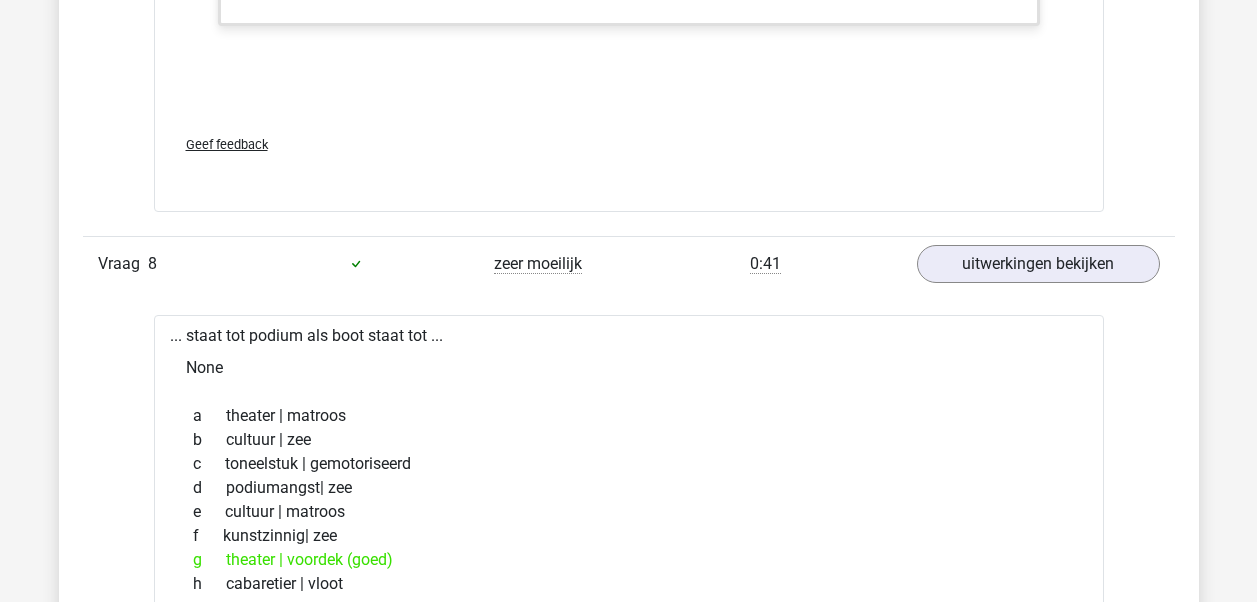 click on "Kies  premium
kris
[EMAIL_ADDRESS][DOMAIN_NAME]" at bounding box center [628, -3260] 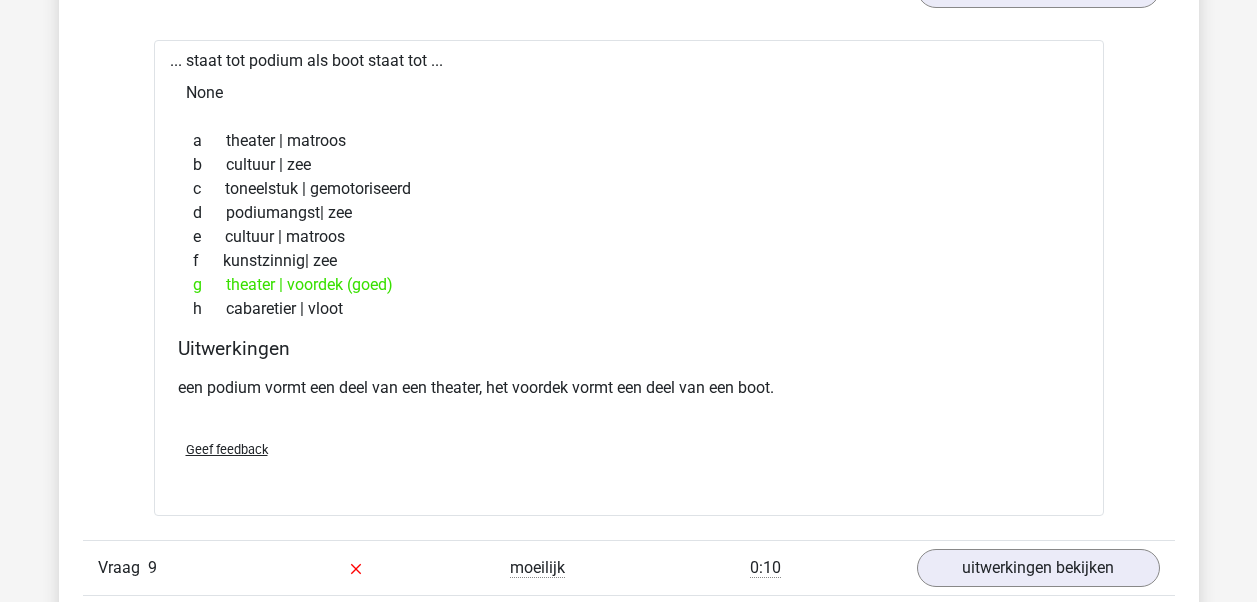 scroll, scrollTop: 9987, scrollLeft: 0, axis: vertical 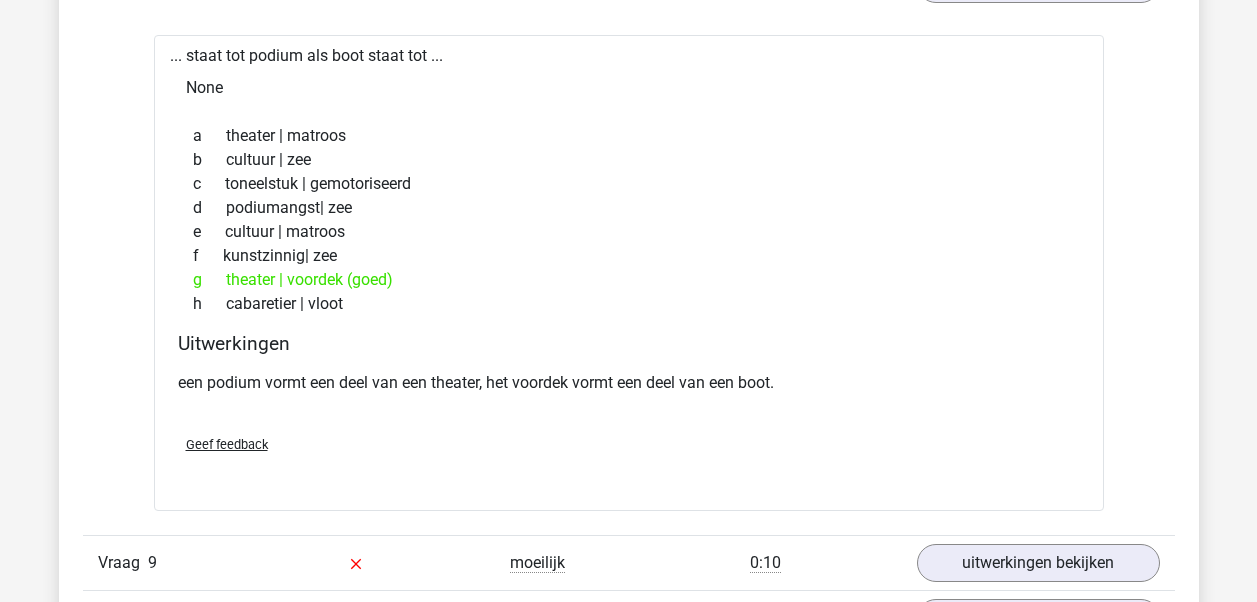 click on "Kies  premium
kris
[EMAIL_ADDRESS][DOMAIN_NAME]" at bounding box center (628, -3540) 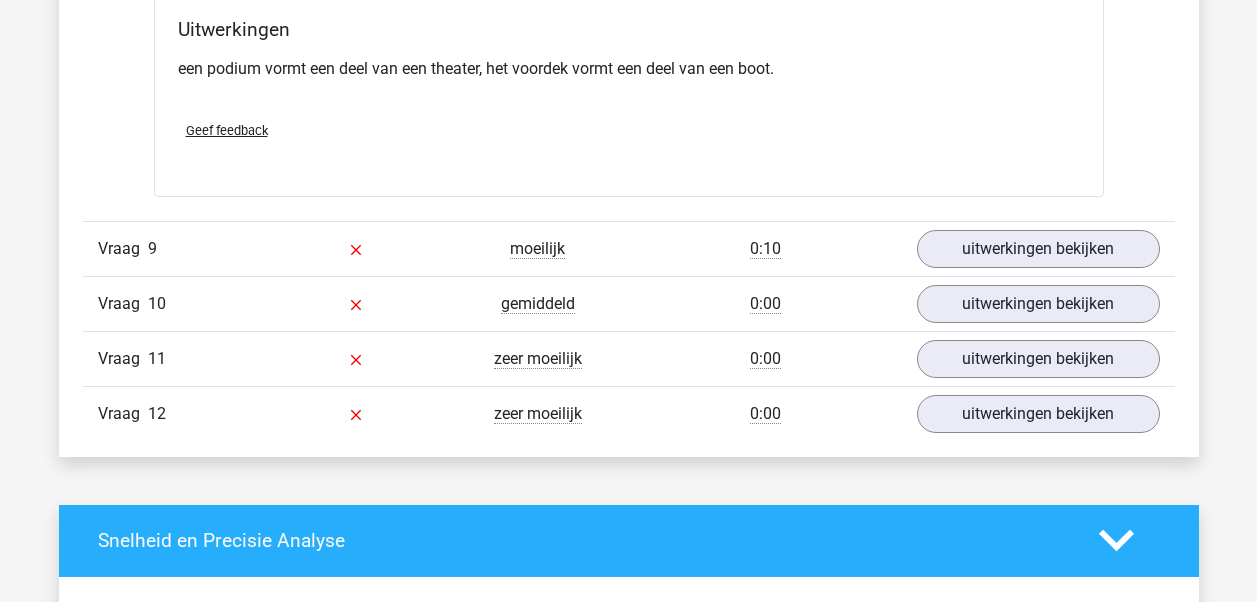 scroll, scrollTop: 10307, scrollLeft: 0, axis: vertical 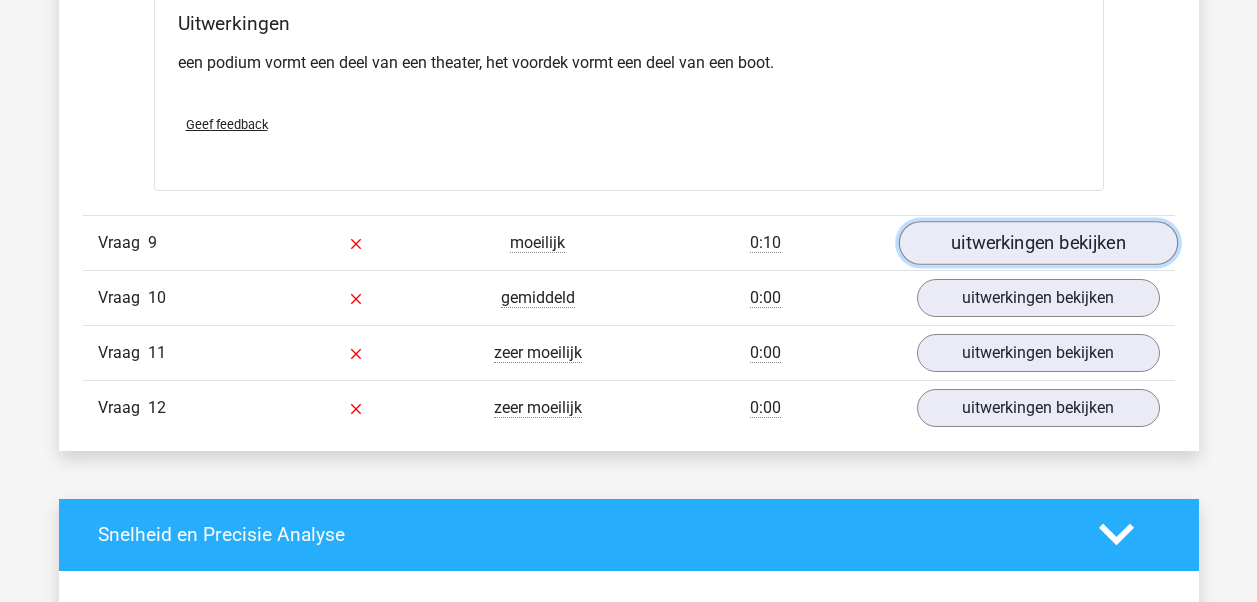 click on "uitwerkingen bekijken" at bounding box center [1037, 243] 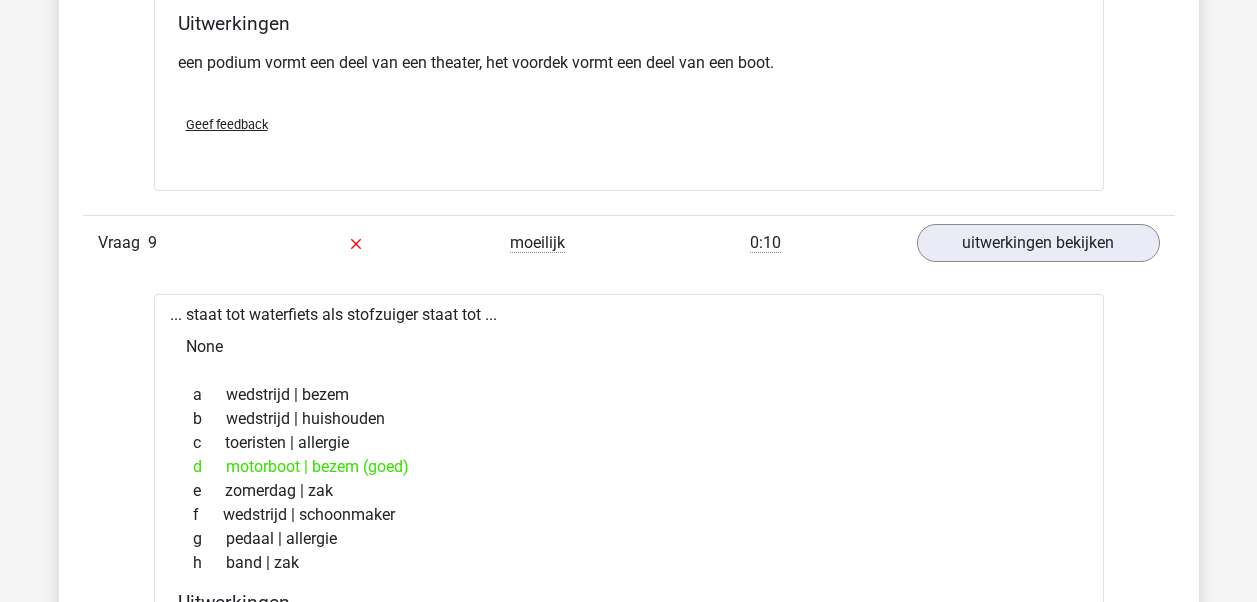 click on "Kies  premium
kris
[EMAIL_ADDRESS][DOMAIN_NAME]" at bounding box center (628, -3326) 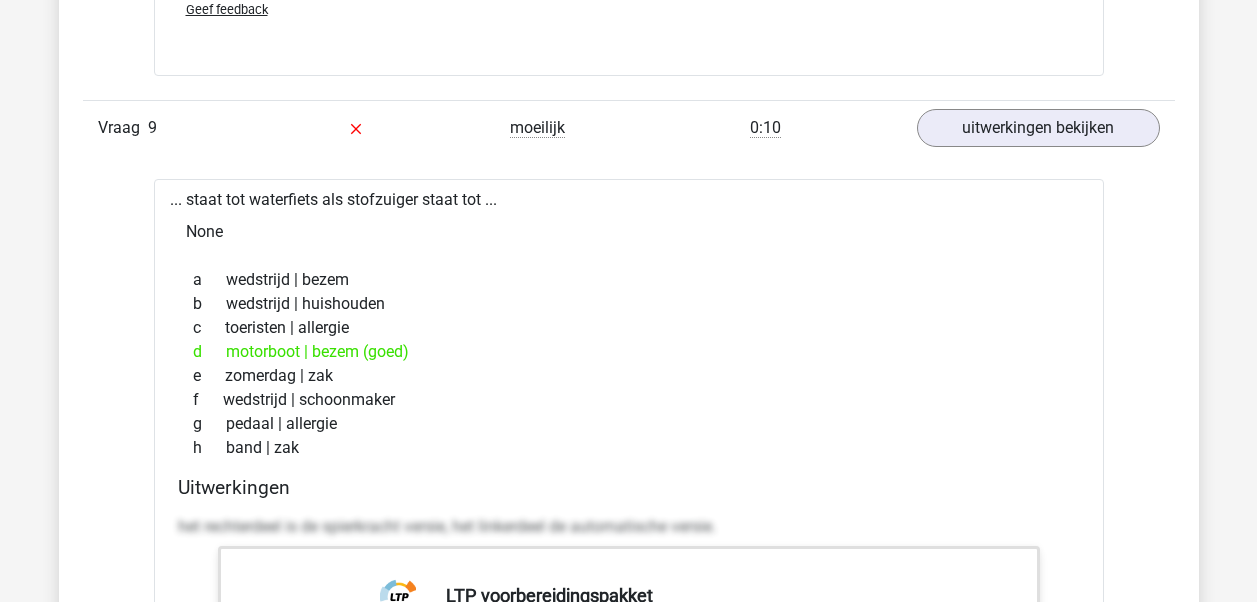 scroll, scrollTop: 10427, scrollLeft: 0, axis: vertical 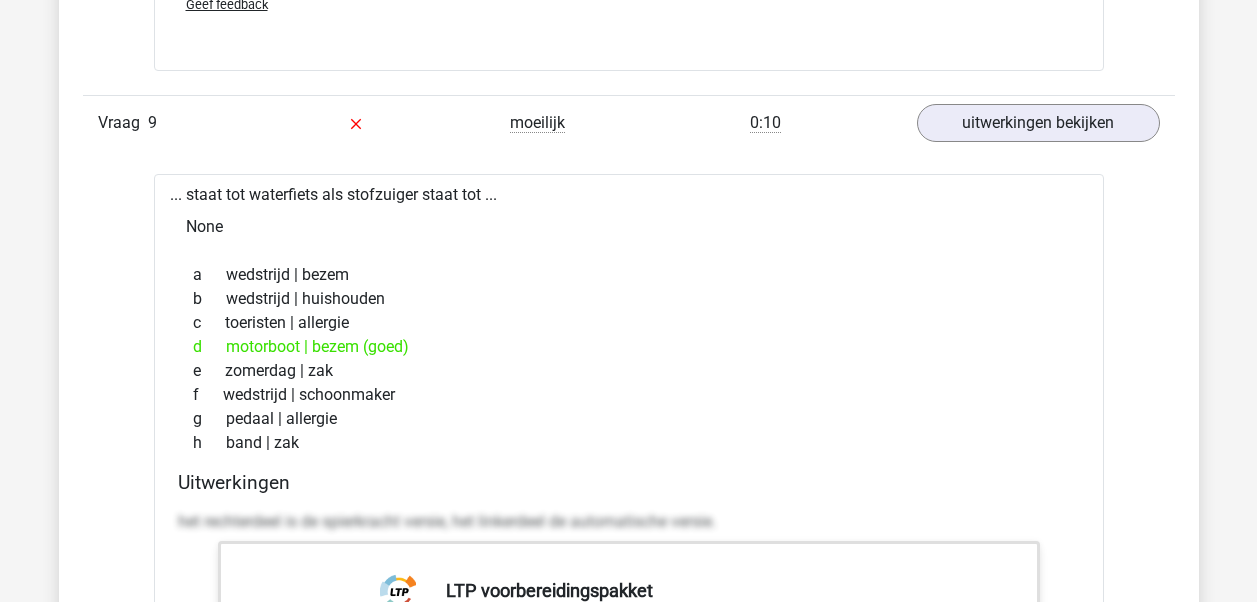 drag, startPoint x: 135, startPoint y: 366, endPoint x: 148, endPoint y: 365, distance: 13.038404 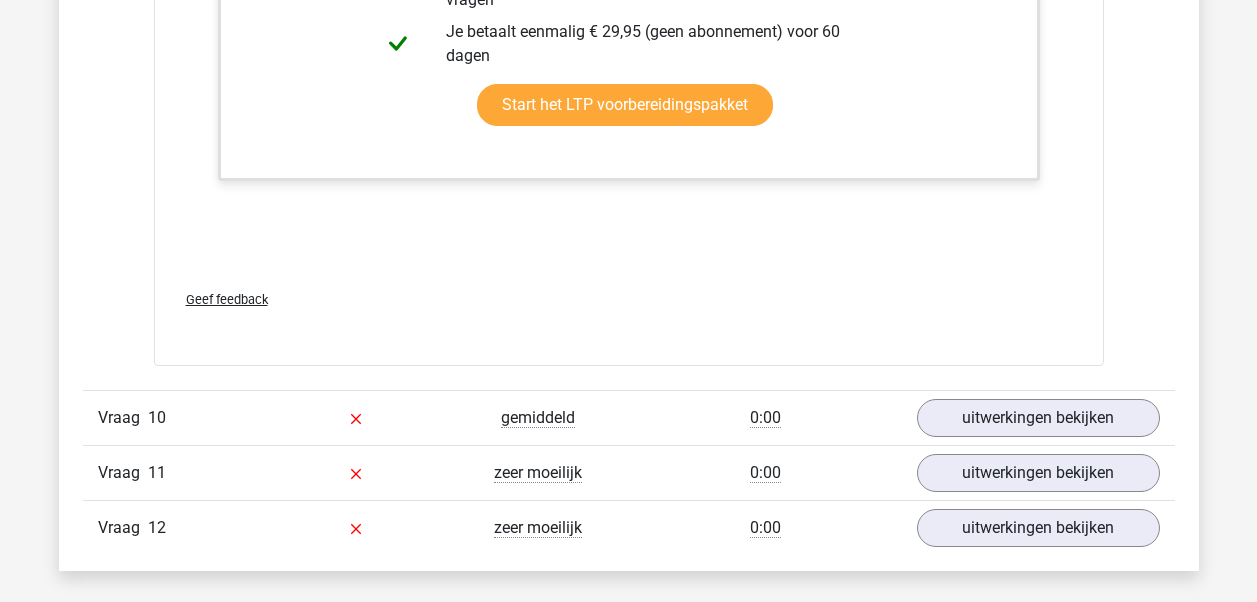 scroll, scrollTop: 11267, scrollLeft: 0, axis: vertical 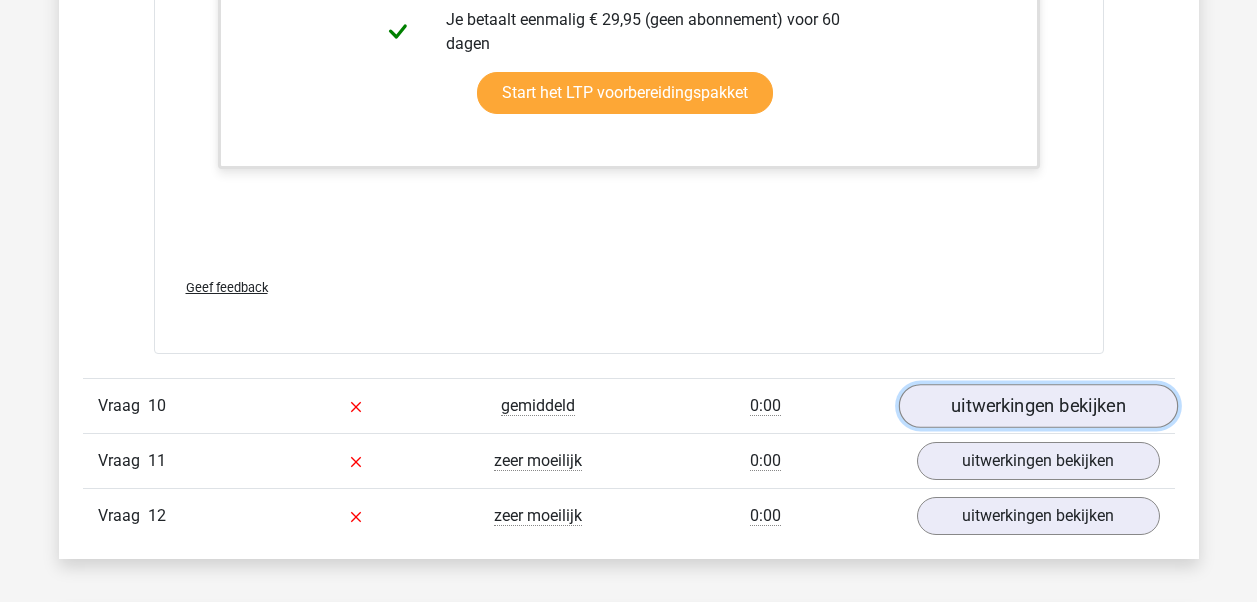 click on "uitwerkingen bekijken" at bounding box center [1037, 406] 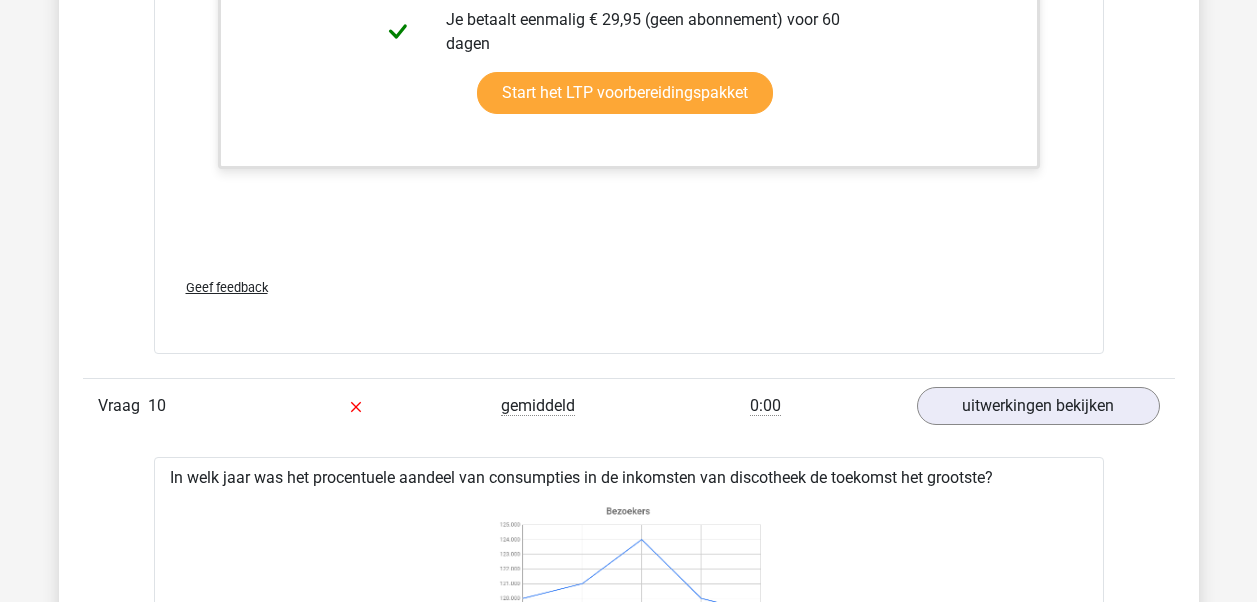 click on "In deze sectie vind je de antwoorden en uitwerkingen bij alle vragen. Daarnaast kun je bij elke vraag zien hoeveel procent van de mensen die dezelfde set heeft gedaan de vraag goed heeft beantwoord, door met je muis over het ‘niveau’ van de vraag te gaan. Hetzelfde geldt voor de tijd die je per vraag nodig hebt gehad.
Correct
Niveau
Tijd
Vraag
1
zeer moeilijk
1:31
uitwerkingen bekijken
Welk getal hoort op de plek van het vraagteken?" at bounding box center [629, -3636] 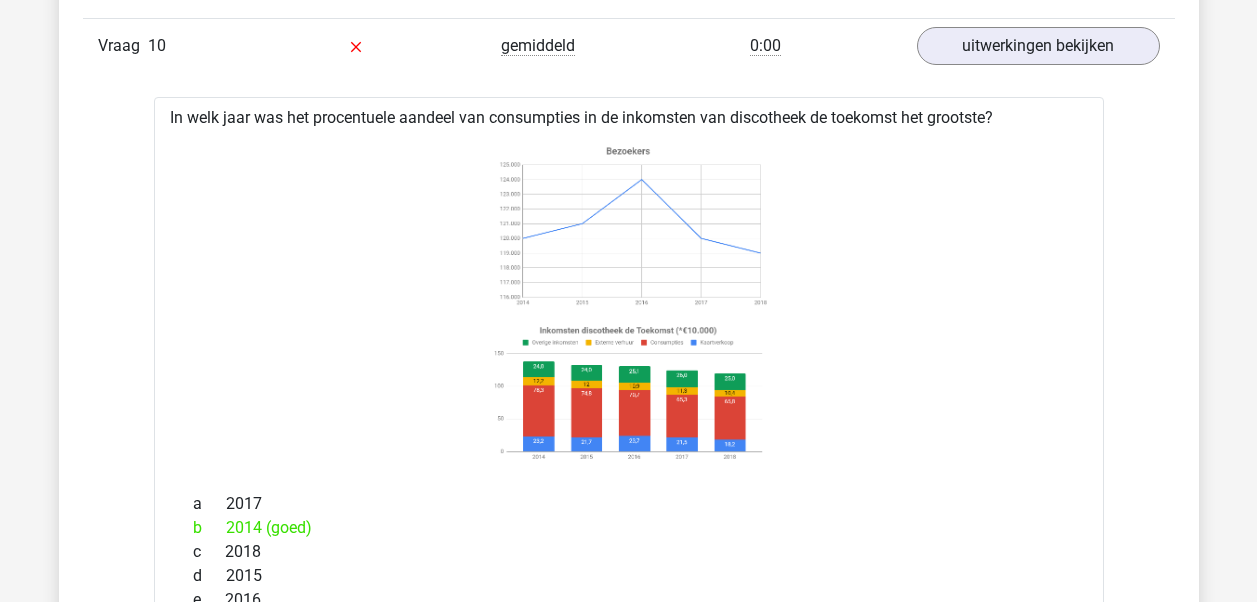scroll, scrollTop: 11667, scrollLeft: 0, axis: vertical 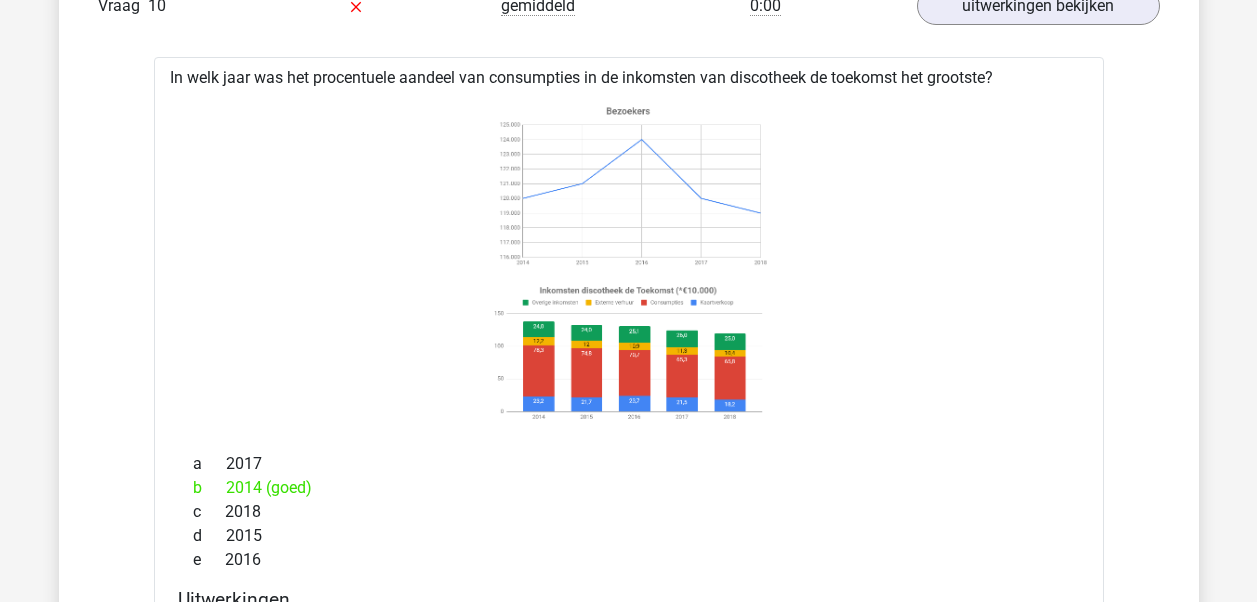 click on "Kies  premium
kris
[EMAIL_ADDRESS][DOMAIN_NAME]" at bounding box center (628, -4034) 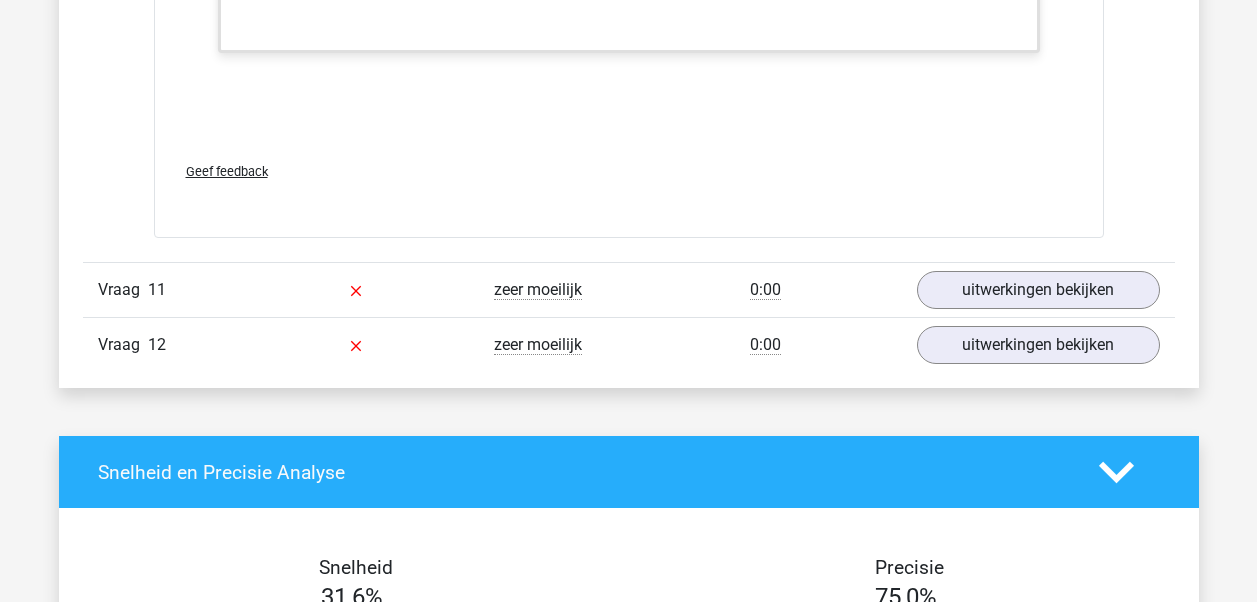 scroll, scrollTop: 12747, scrollLeft: 0, axis: vertical 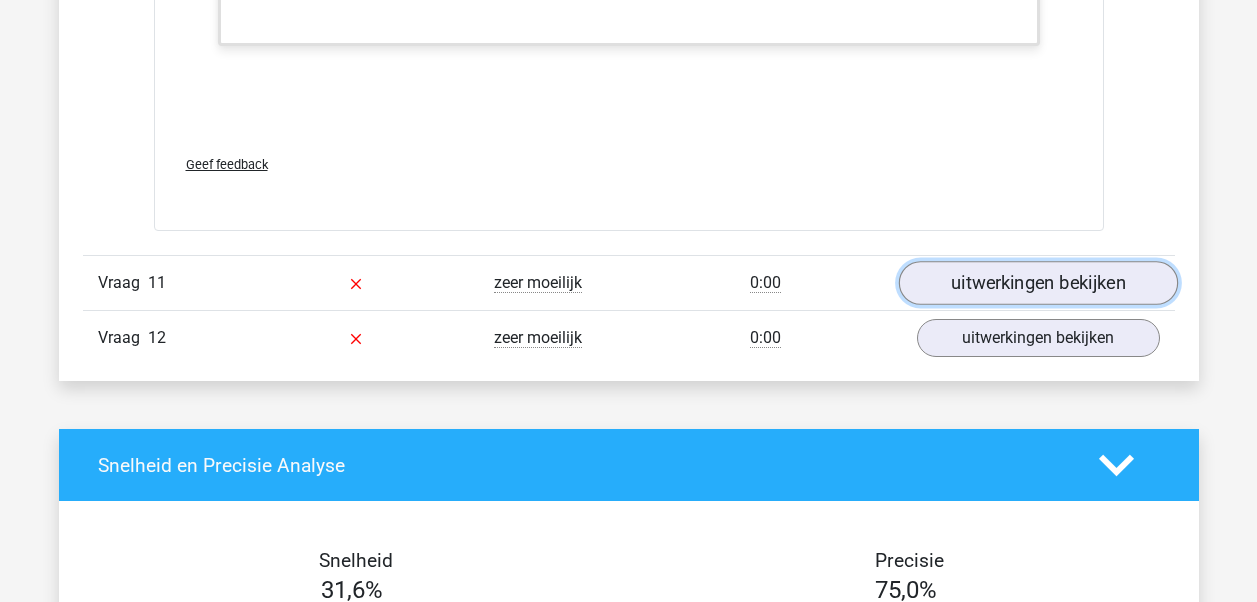 click on "uitwerkingen bekijken" at bounding box center (1037, 283) 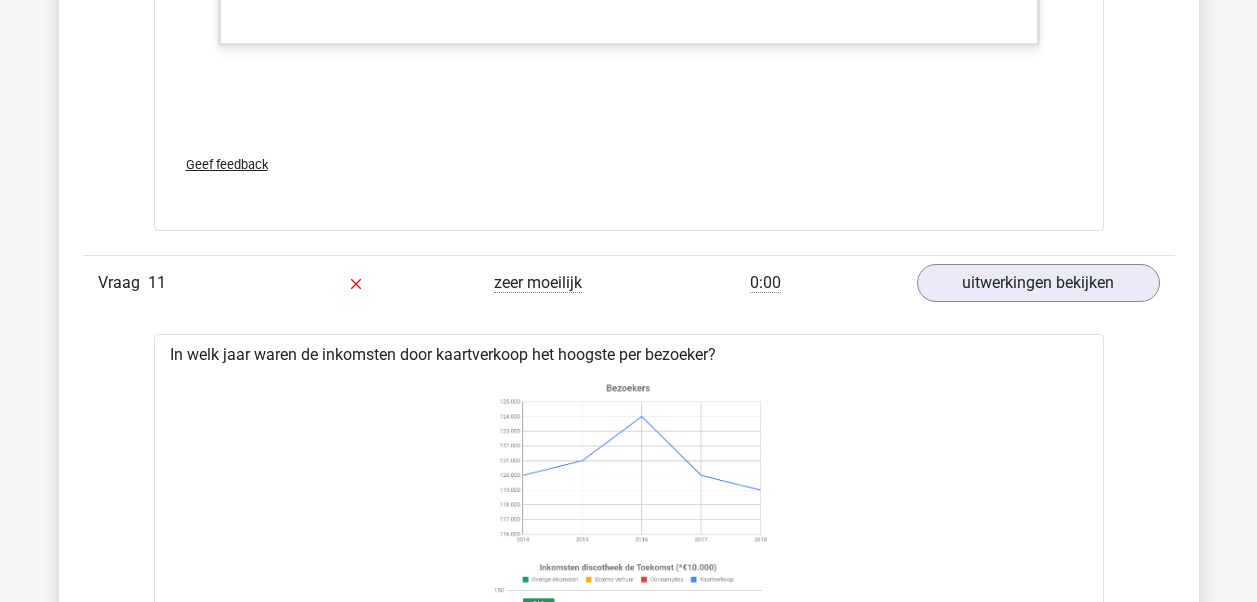 click on "Overzicht vragen
In deze sectie vind je de antwoorden en uitwerkingen bij alle vragen. Daarnaast kun je bij elke vraag zien hoeveel procent van de mensen die dezelfde set heeft gedaan de vraag goed heeft beantwoord, door met je muis over het ‘niveau’ van de vraag te gaan. Hetzelfde geldt voor de tijd die je per vraag nodig hebt gehad.
Correct
Niveau
Tijd
Vraag
1
zeer moeilijk
1:31
?" at bounding box center [629, -4501] 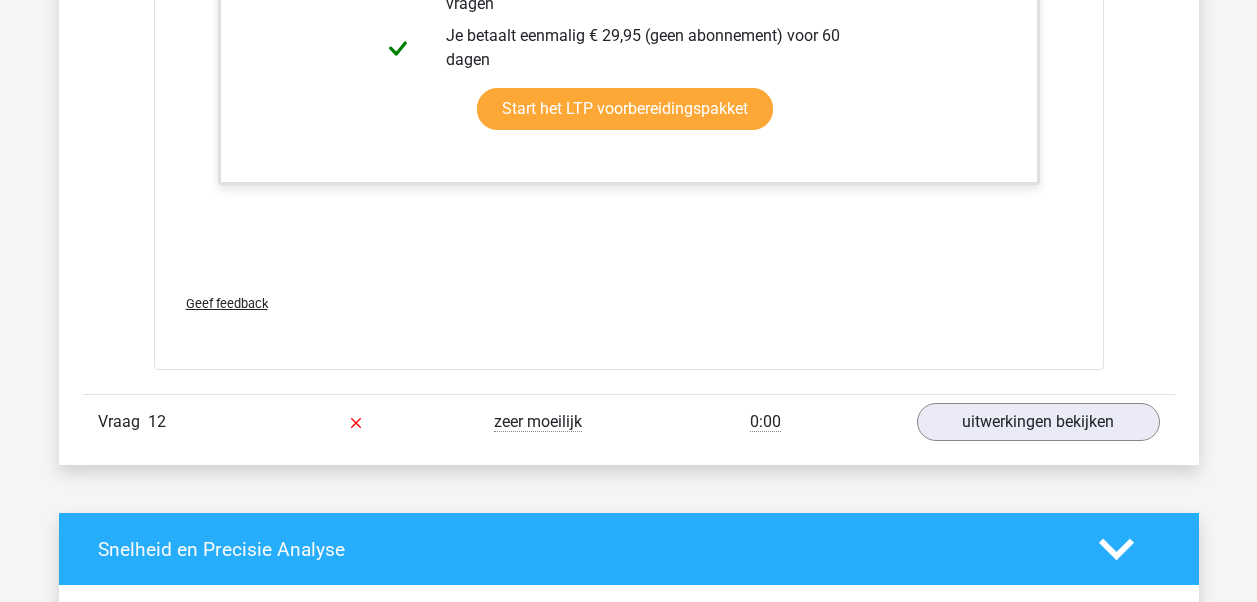 scroll, scrollTop: 13993, scrollLeft: 0, axis: vertical 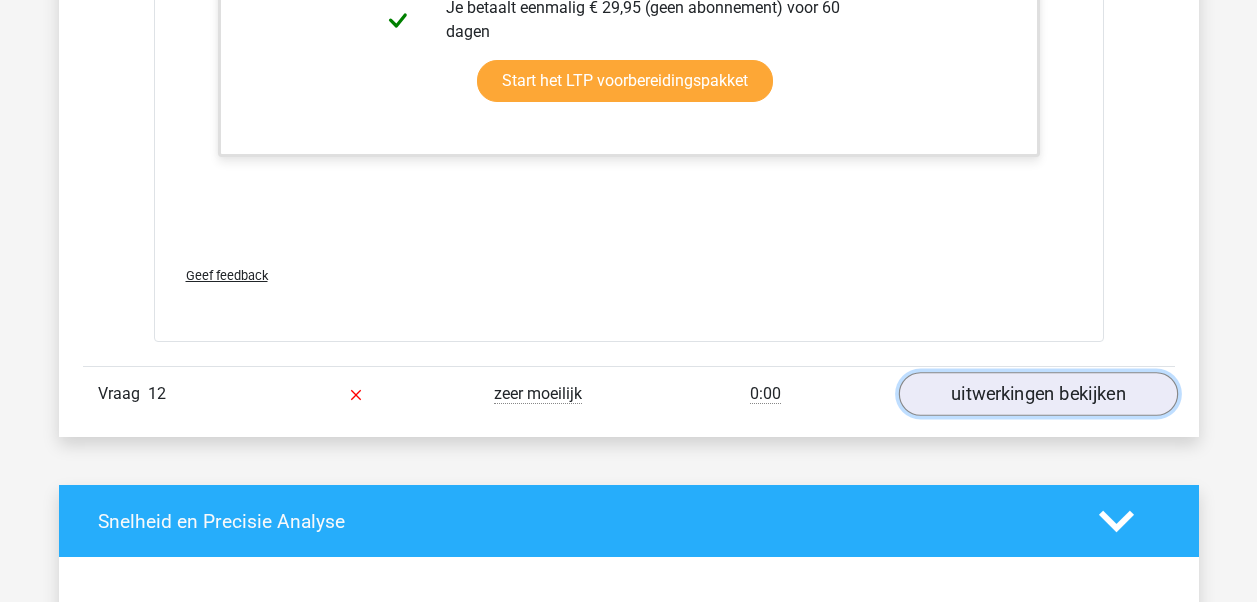 click on "uitwerkingen bekijken" at bounding box center (1037, 395) 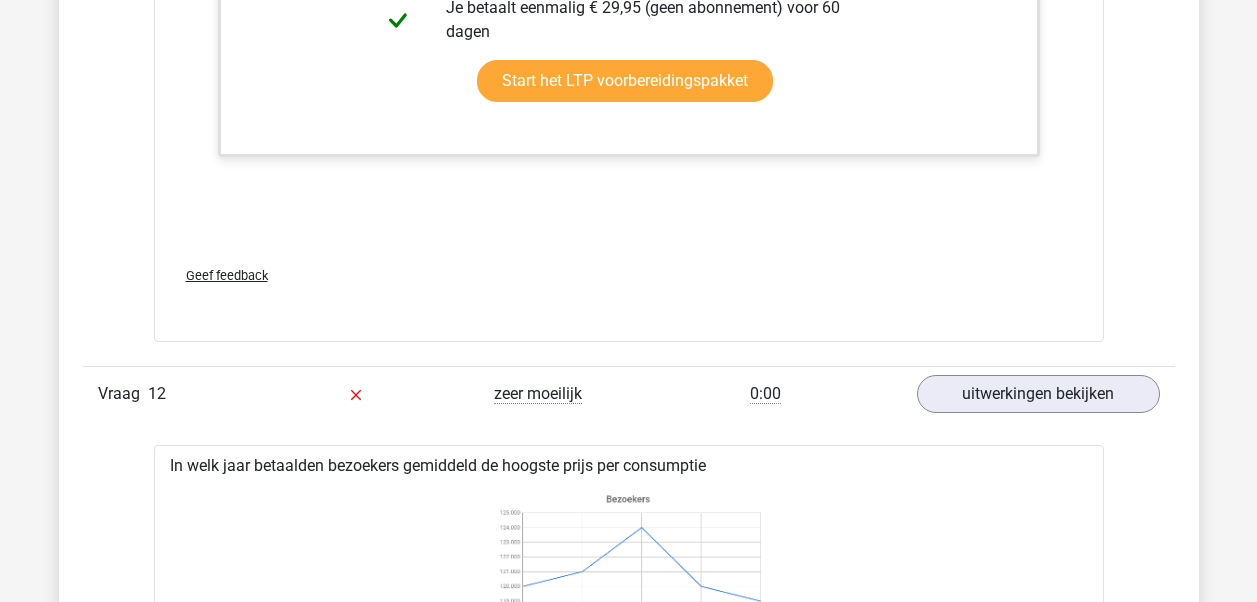 click on "Overzicht vragen
In deze sectie vind je de antwoorden en uitwerkingen bij alle vragen. Daarnaast kun je bij elke vraag zien hoeveel procent van de mensen die dezelfde set heeft gedaan de vraag goed heeft beantwoord, door met je muis over het ‘niveau’ van de vraag te gaan. Hetzelfde geldt voor de tijd die je per vraag nodig hebt gehad.
Correct
Niveau
Tijd
Vraag
1
zeer moeilijk
1:31
?" at bounding box center [629, -5367] 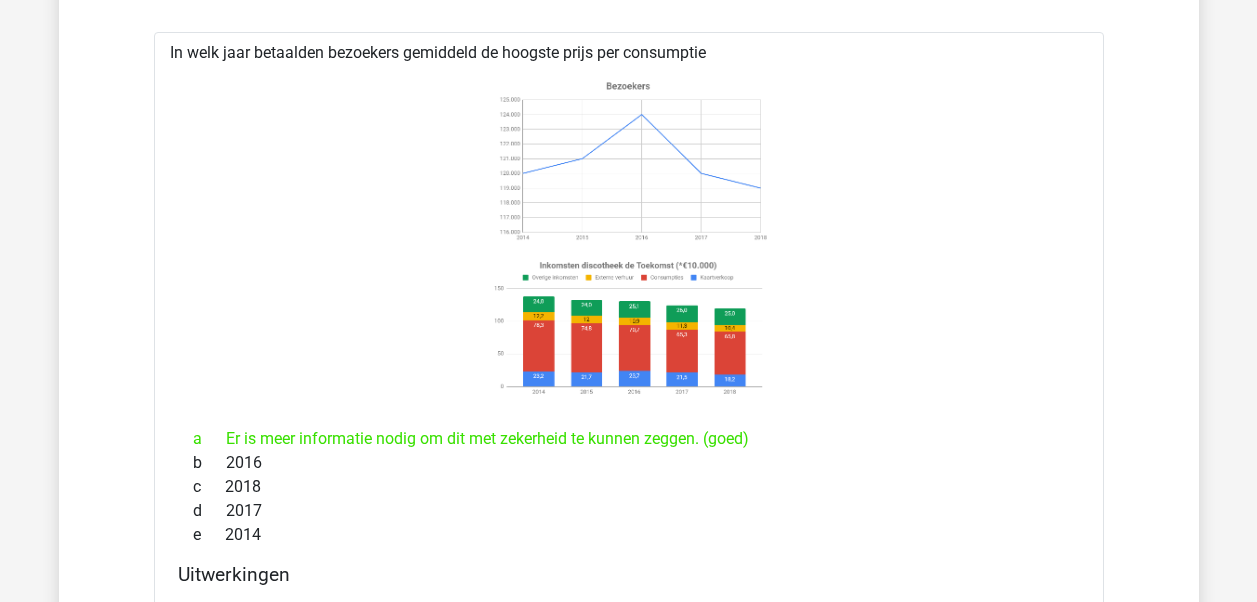 scroll, scrollTop: 14433, scrollLeft: 0, axis: vertical 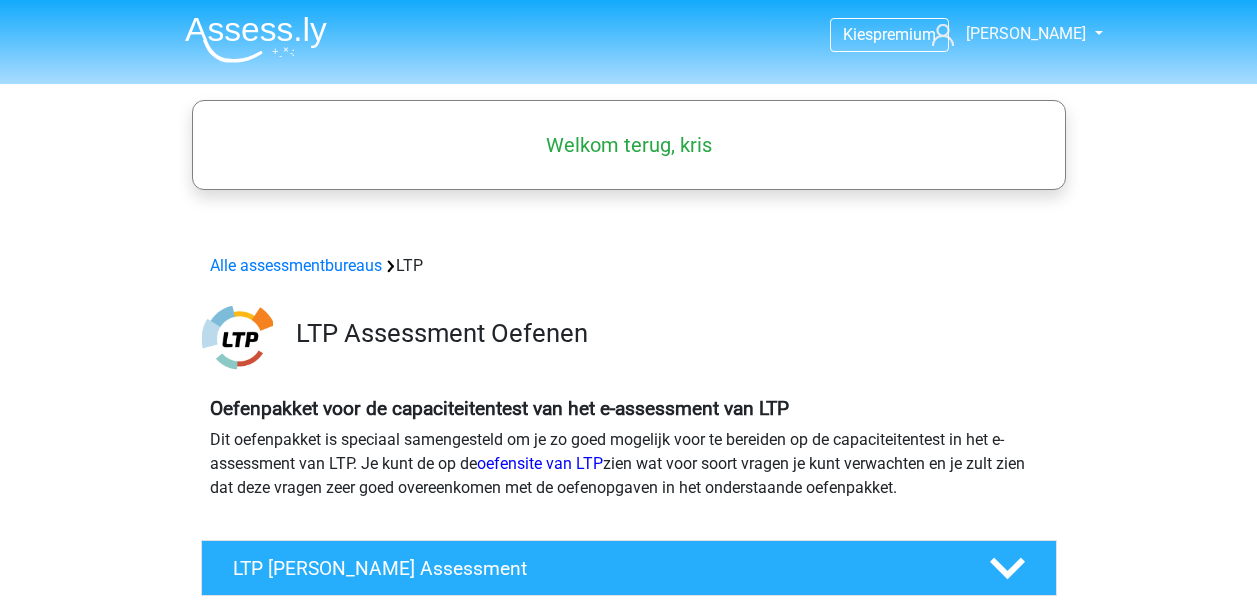 click on "LTP Assessment Oefenen" at bounding box center [629, 333] 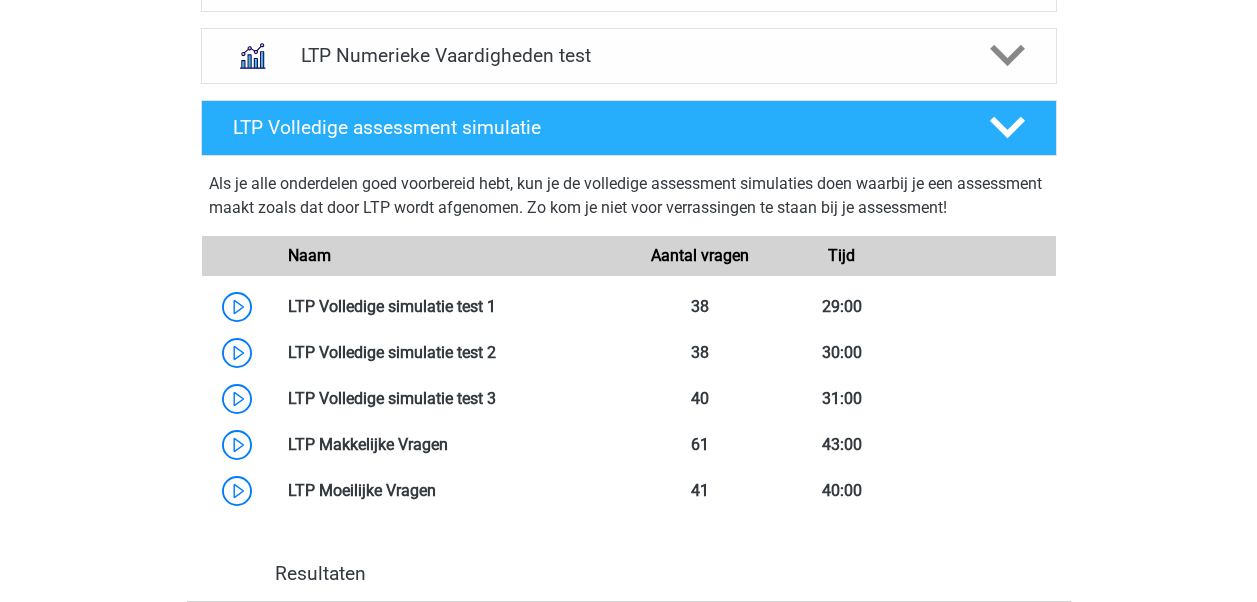 scroll, scrollTop: 1760, scrollLeft: 0, axis: vertical 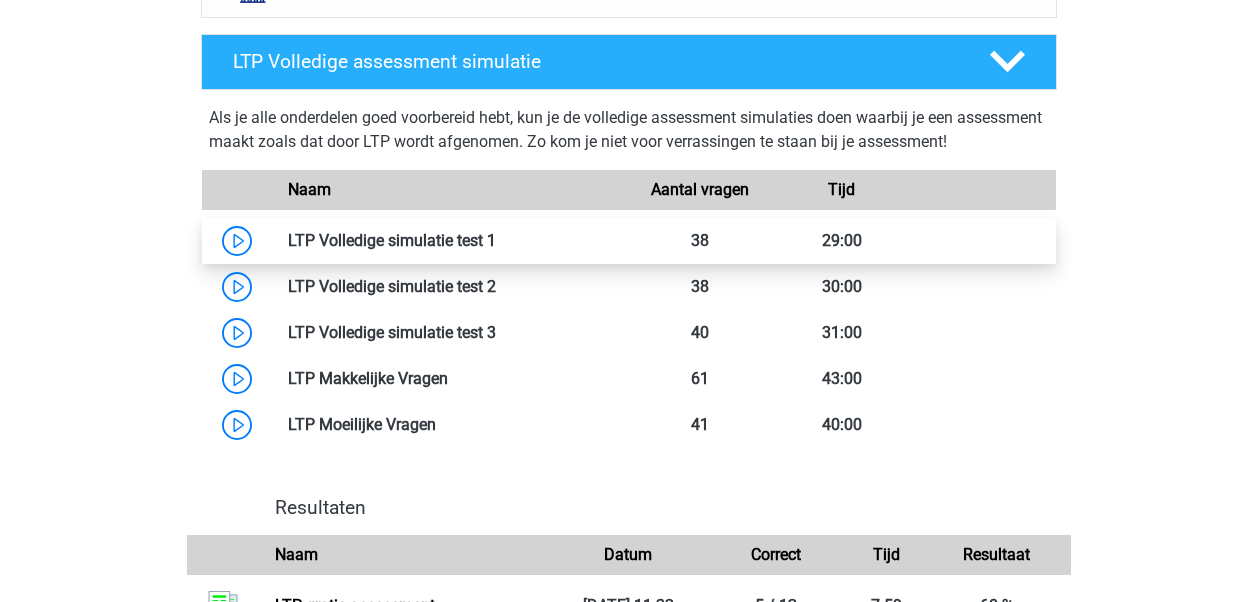 click at bounding box center (496, 240) 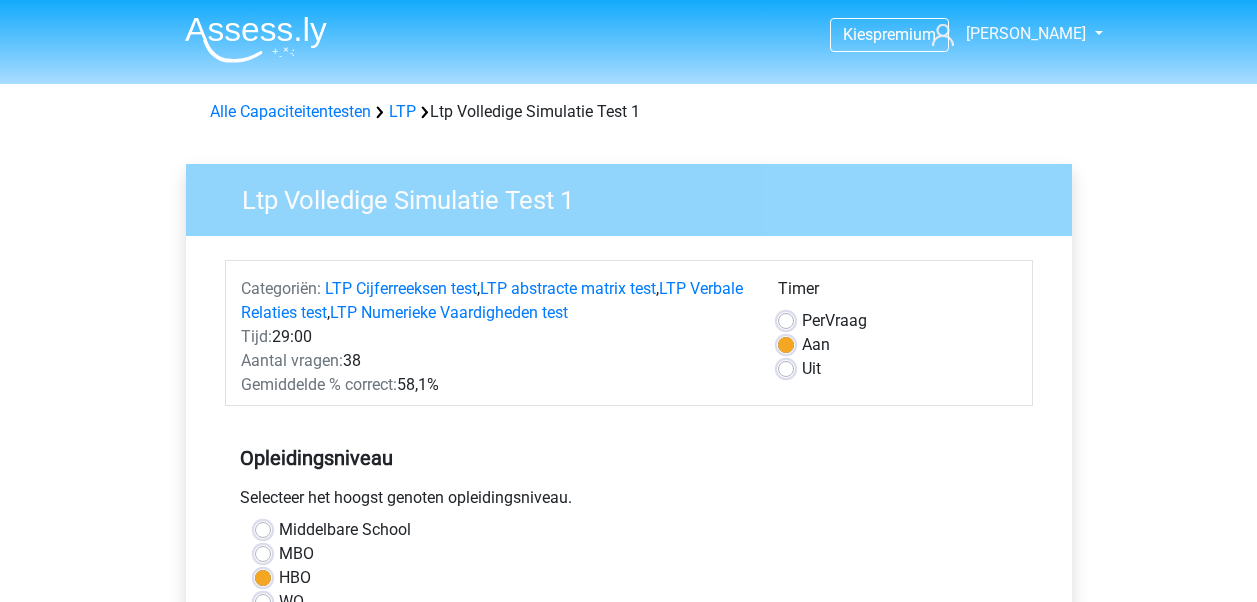 scroll, scrollTop: 0, scrollLeft: 0, axis: both 